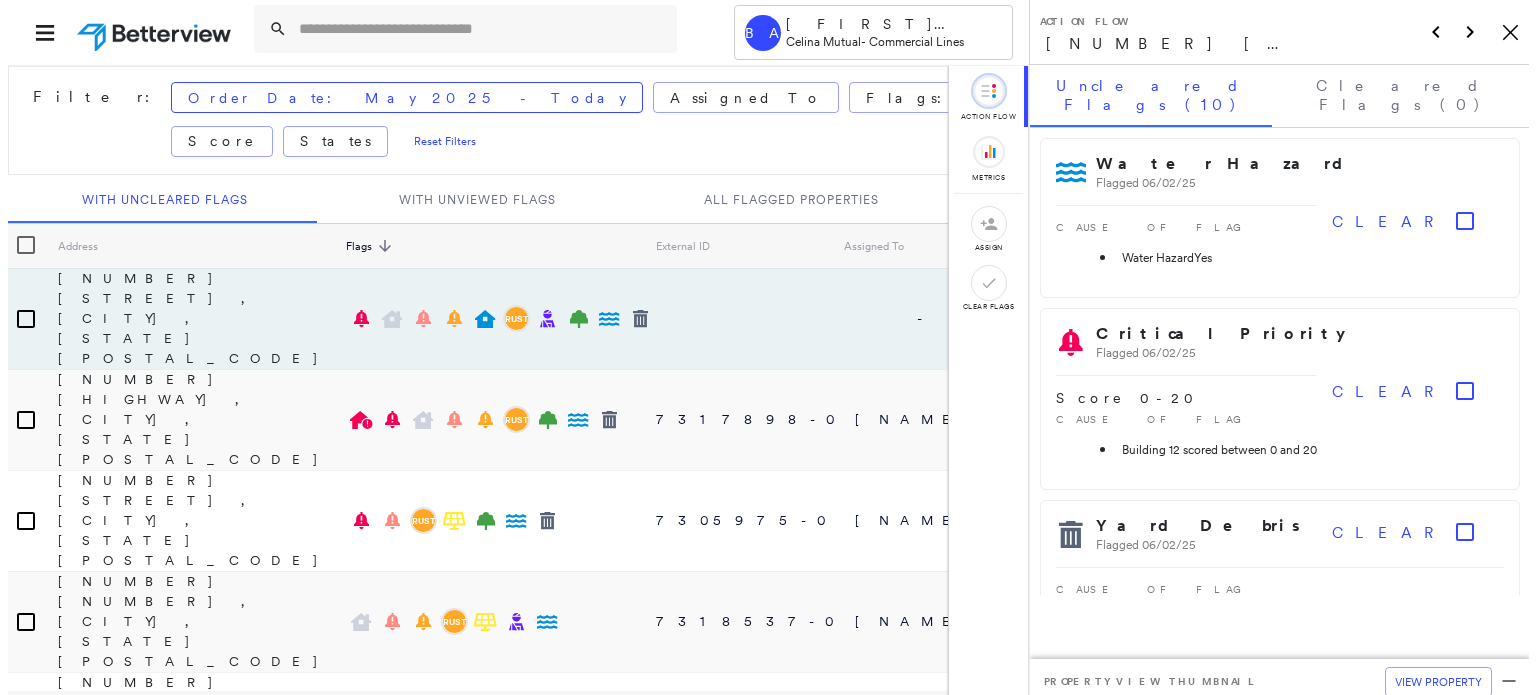 scroll, scrollTop: 0, scrollLeft: 0, axis: both 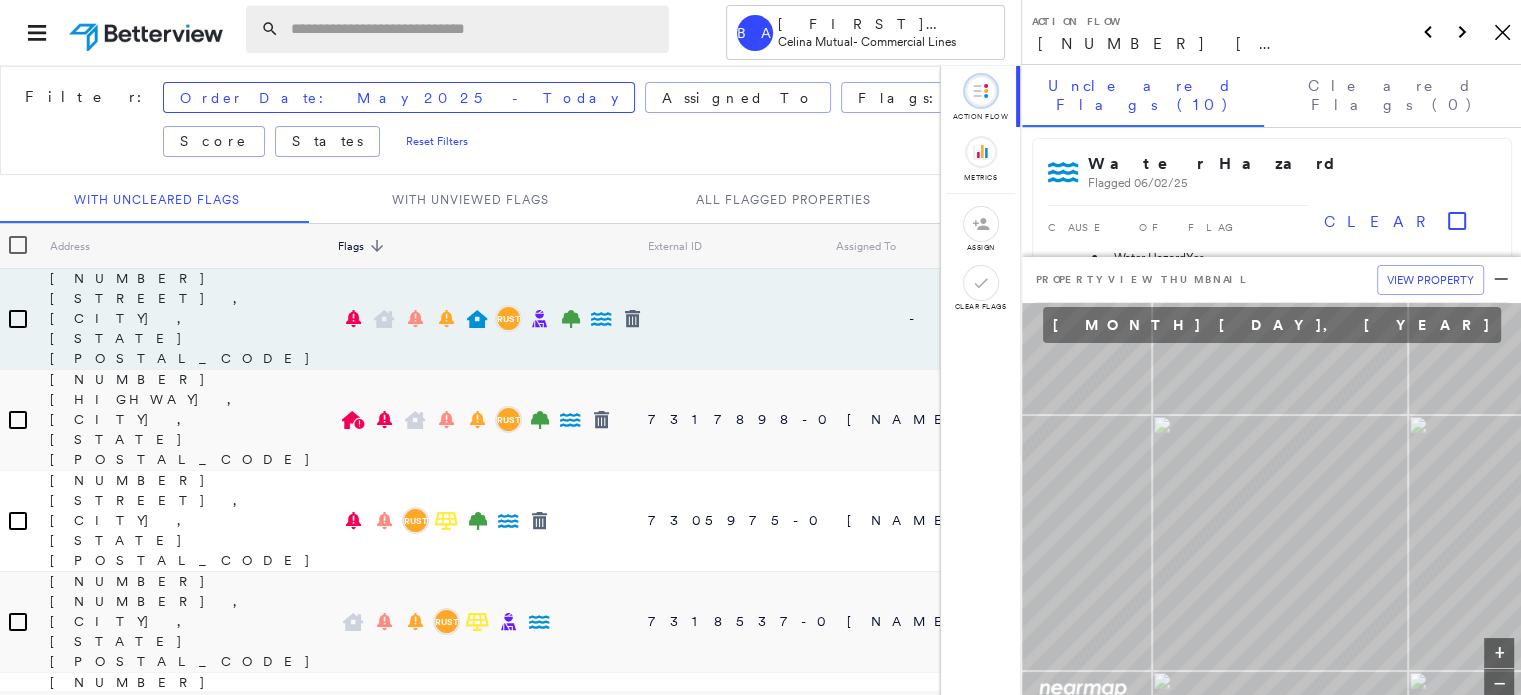click at bounding box center [474, 29] 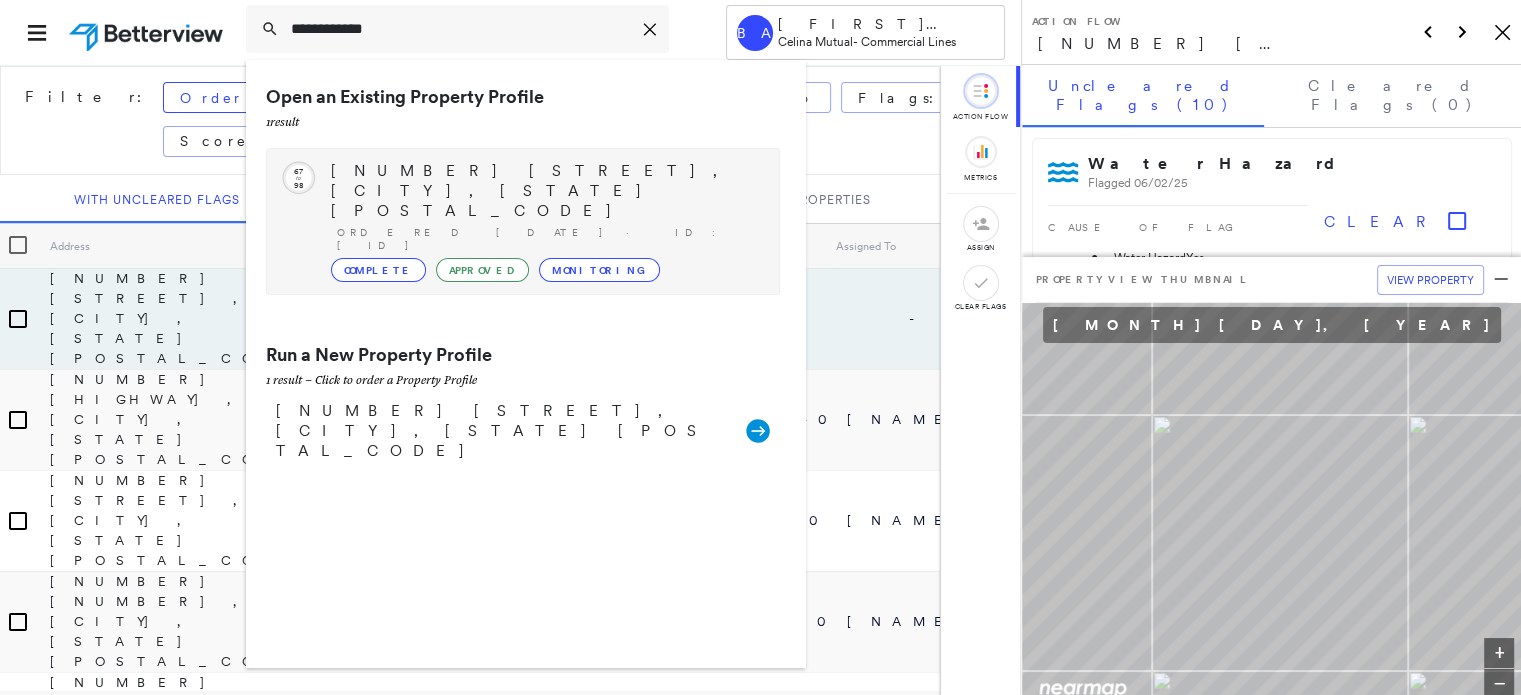type on "**********" 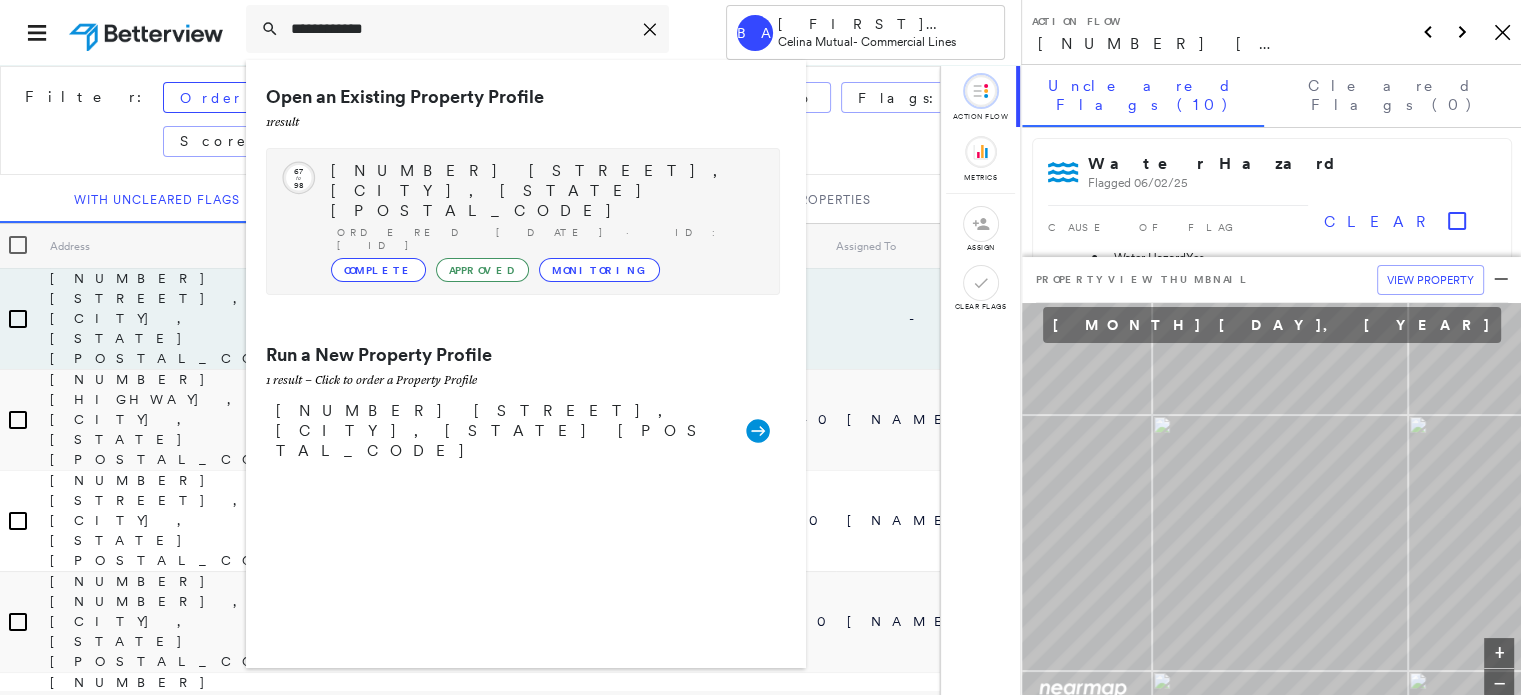 click on "Circled Text Icon [NUMBER] to [NUMBER] [NUMBER] [STREET], [CITY], [STATE] [POSTAL_CODE] Ordered [DATE] · ID: [ID] Complete Approved Monitoring" at bounding box center (523, 221) 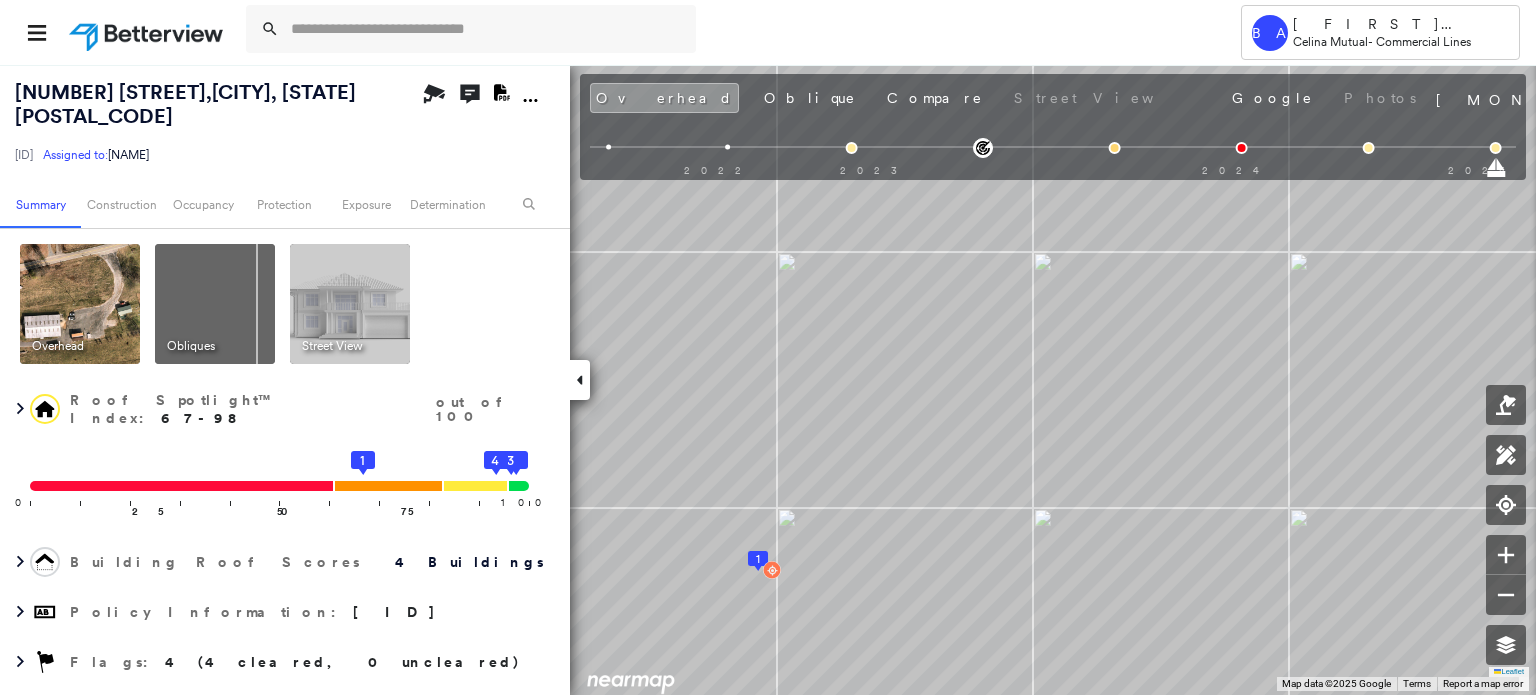 click at bounding box center [350, 304] 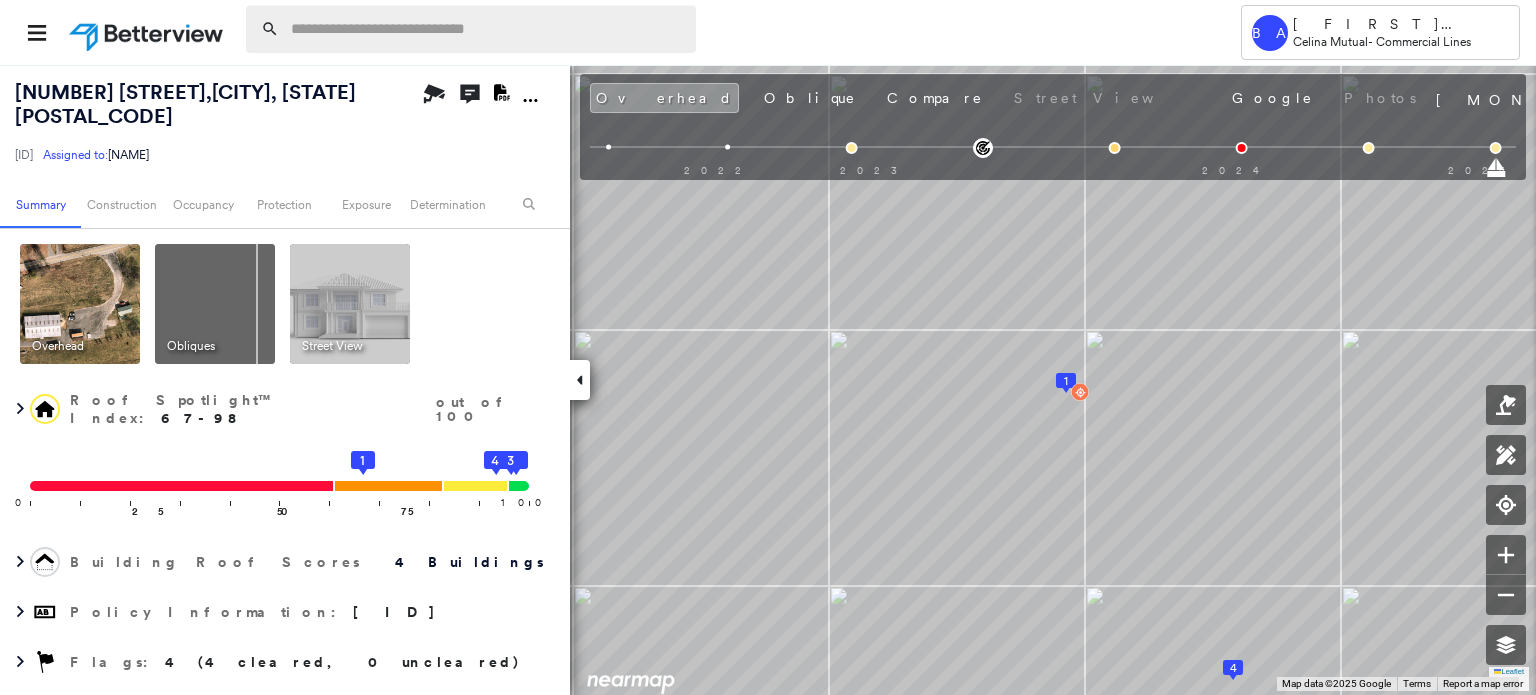 click at bounding box center [487, 29] 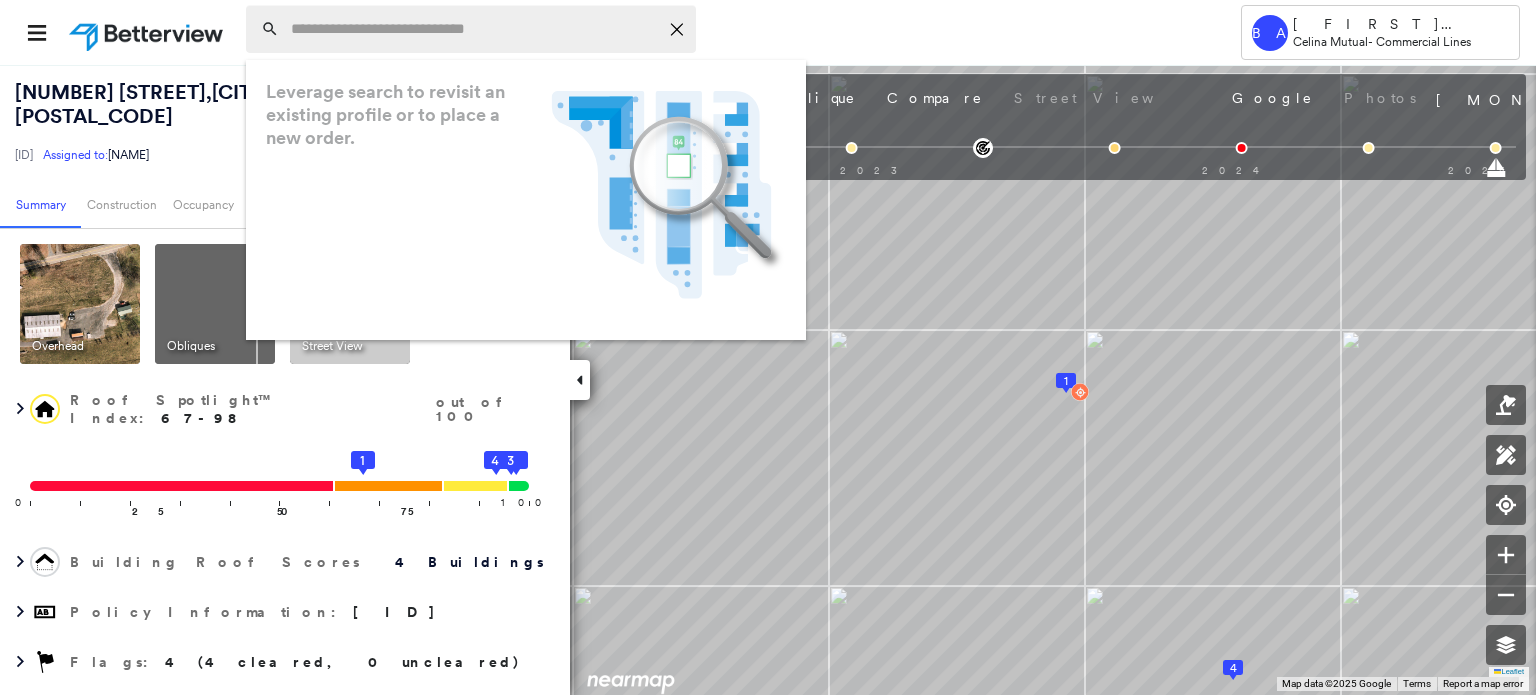 click at bounding box center (474, 29) 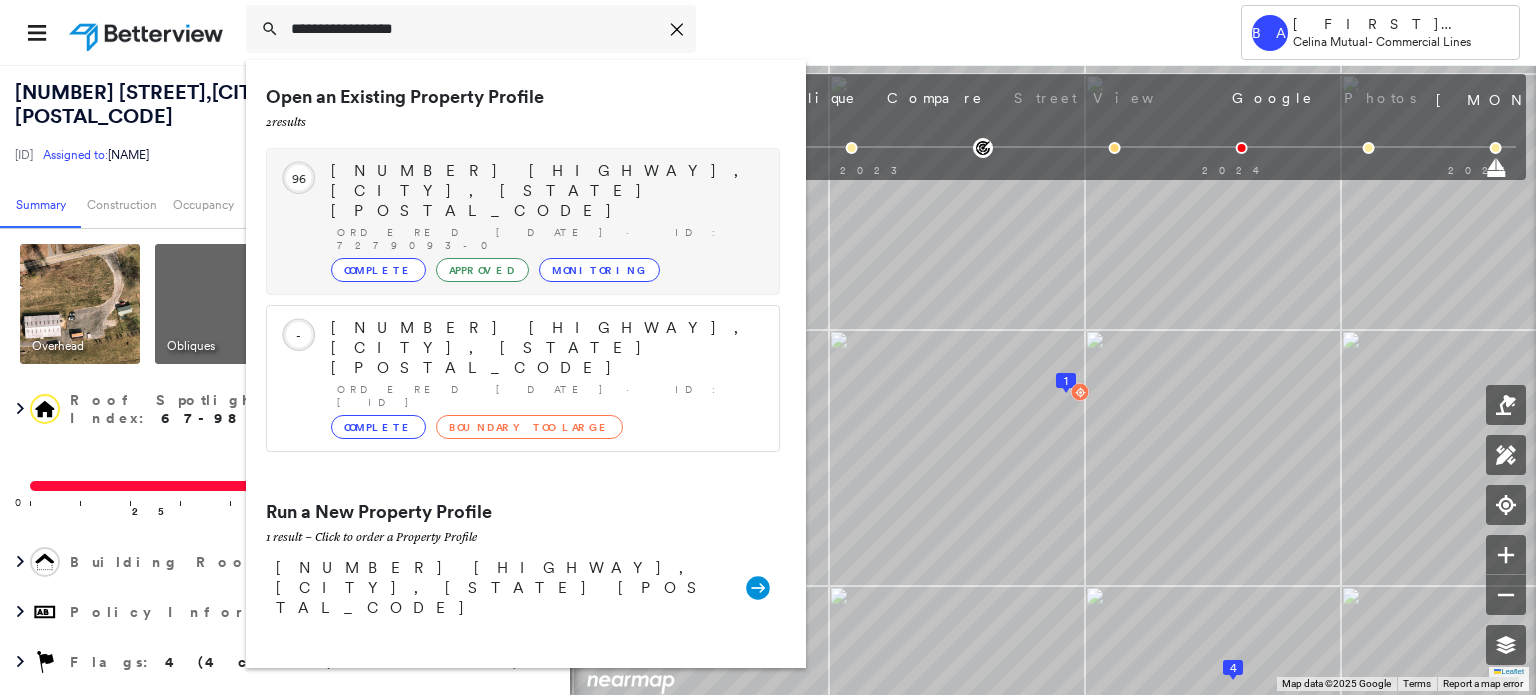 type on "**********" 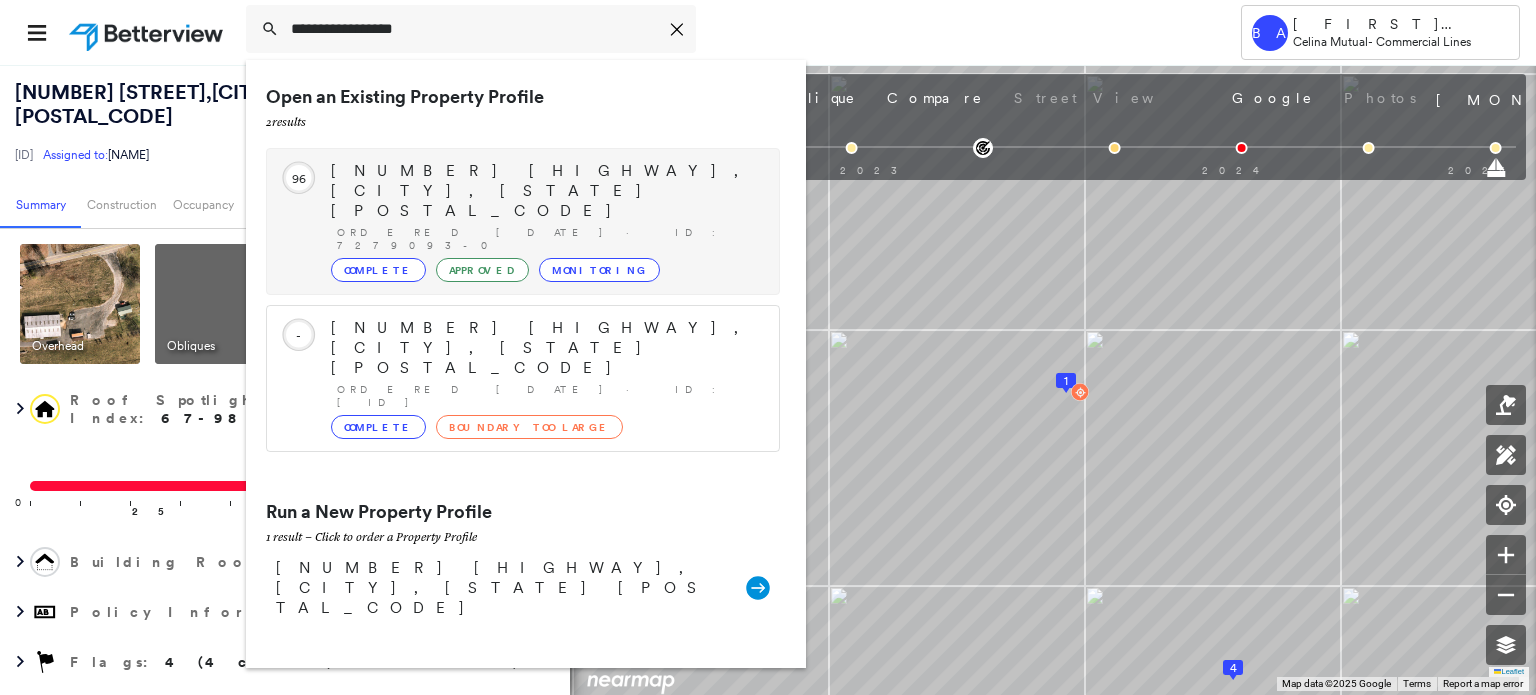 click on "[NUMBER] [HIGHWAY], [CITY], [STATE] [POSTAL_CODE]" at bounding box center (545, 191) 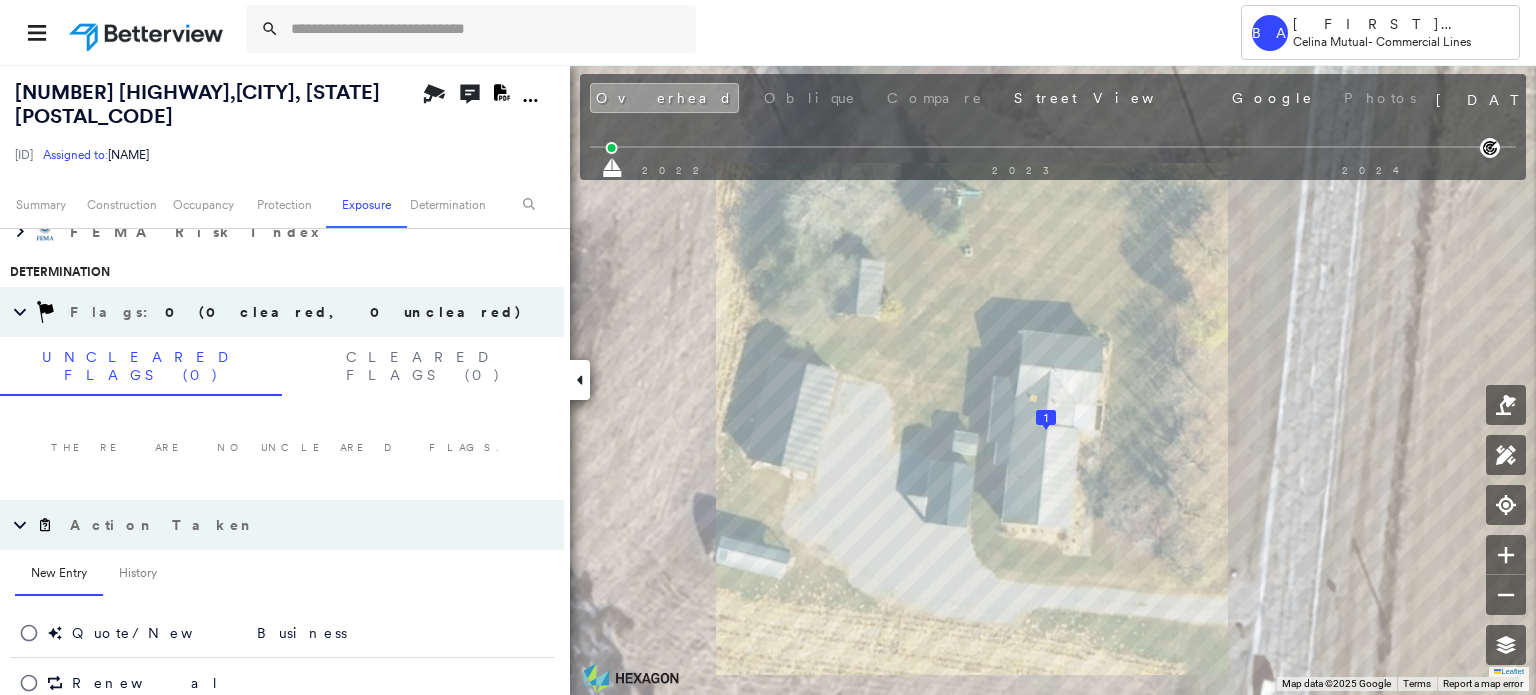 scroll, scrollTop: 1169, scrollLeft: 0, axis: vertical 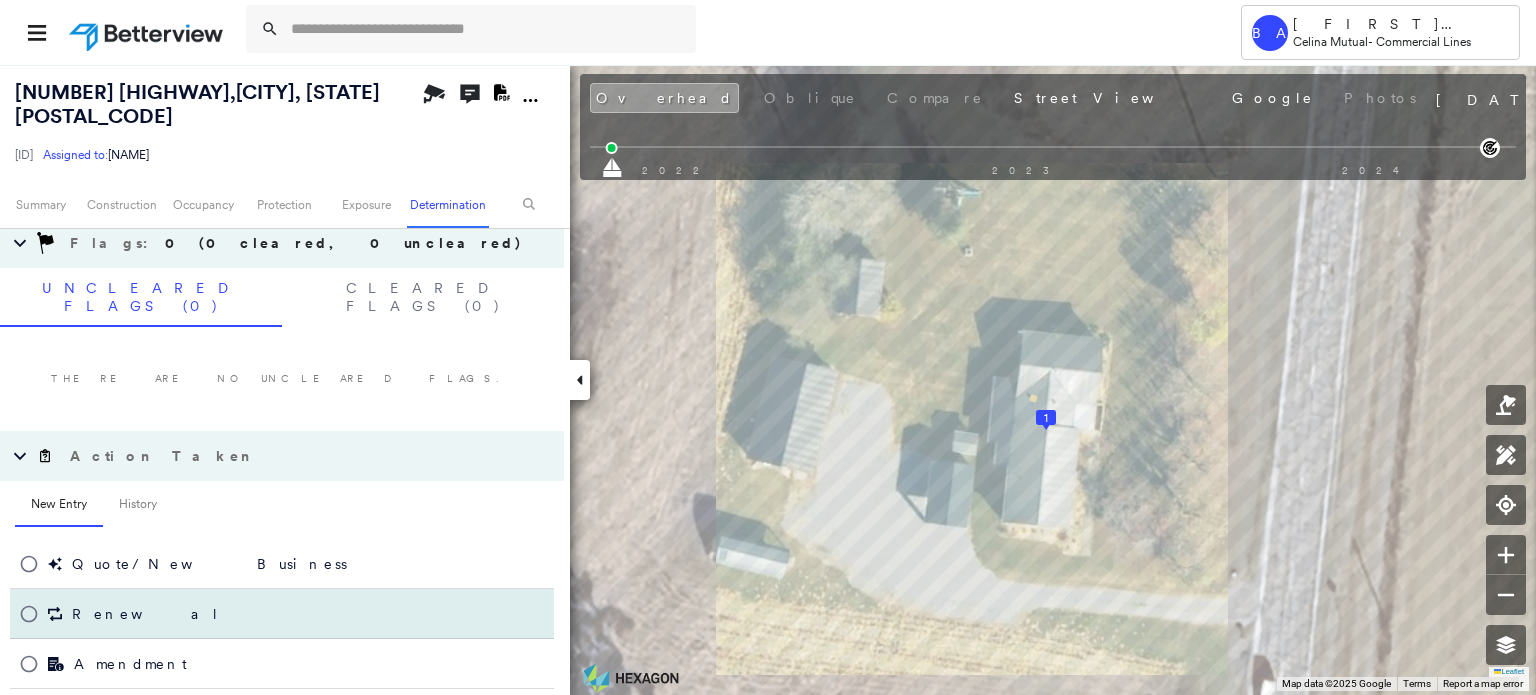 click on "Renewal" at bounding box center [146, 614] 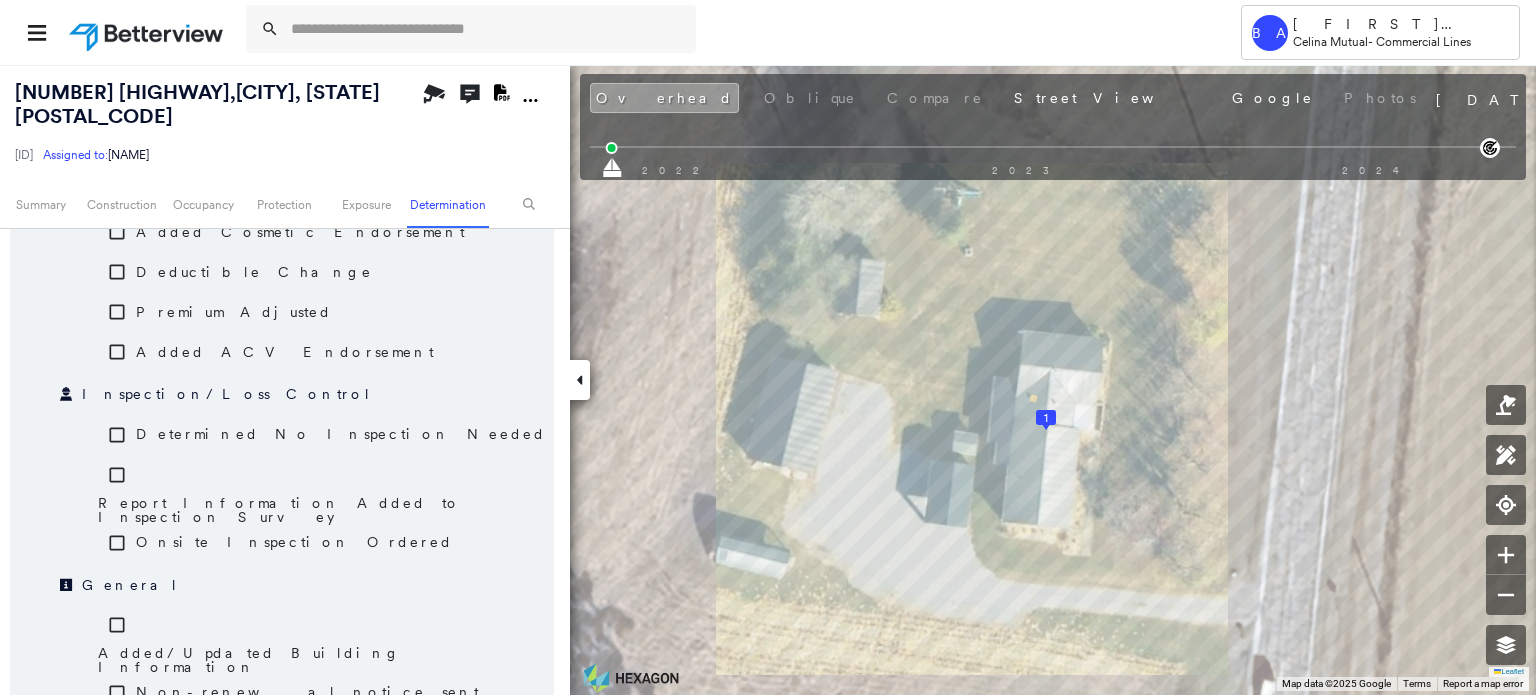 scroll, scrollTop: 1669, scrollLeft: 0, axis: vertical 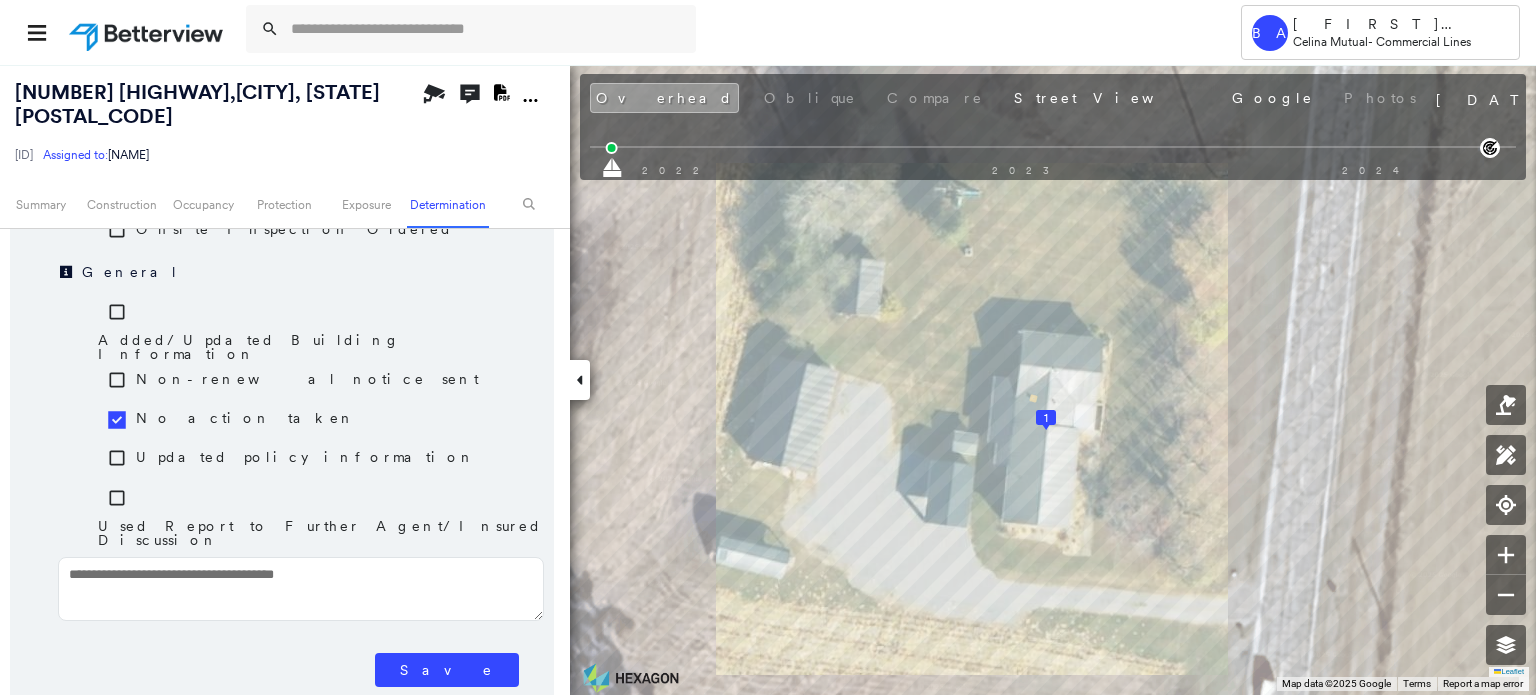 click on "Save" at bounding box center [447, 670] 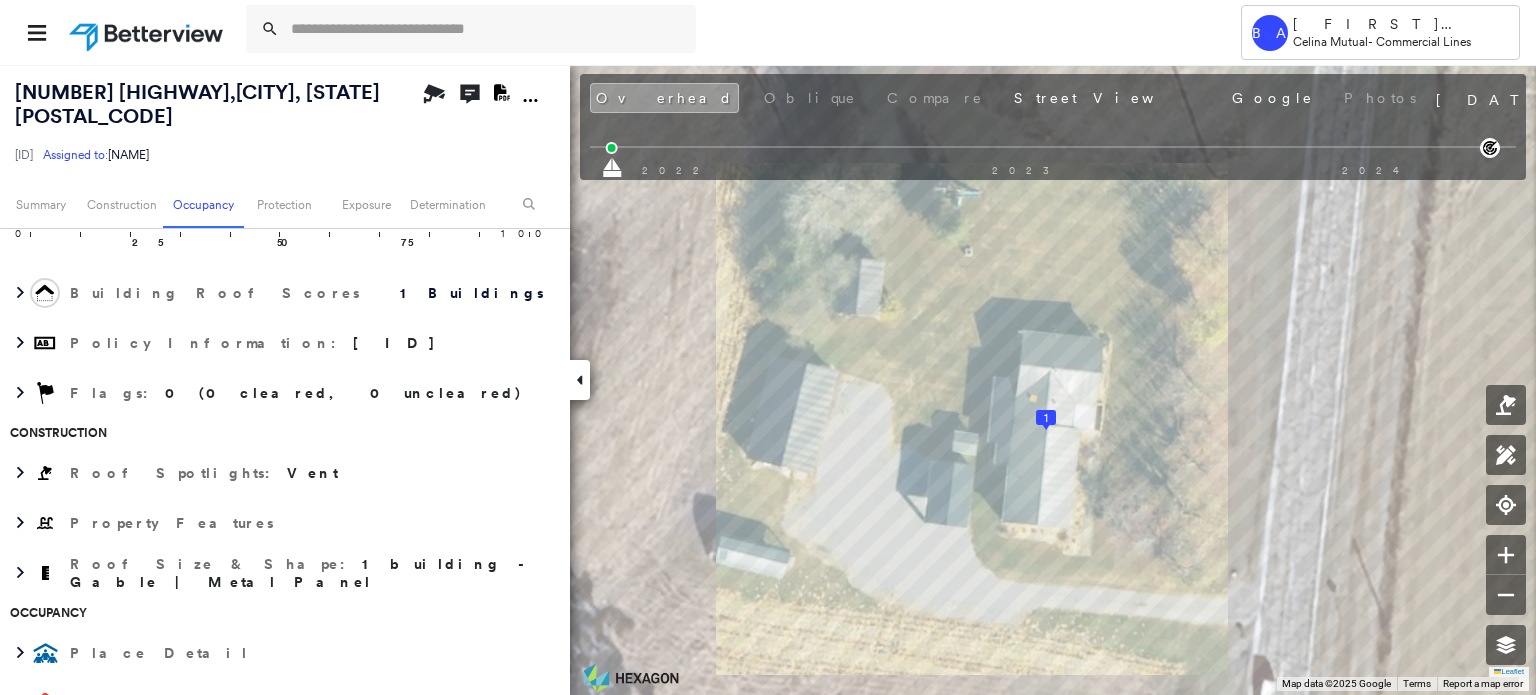 scroll, scrollTop: 0, scrollLeft: 0, axis: both 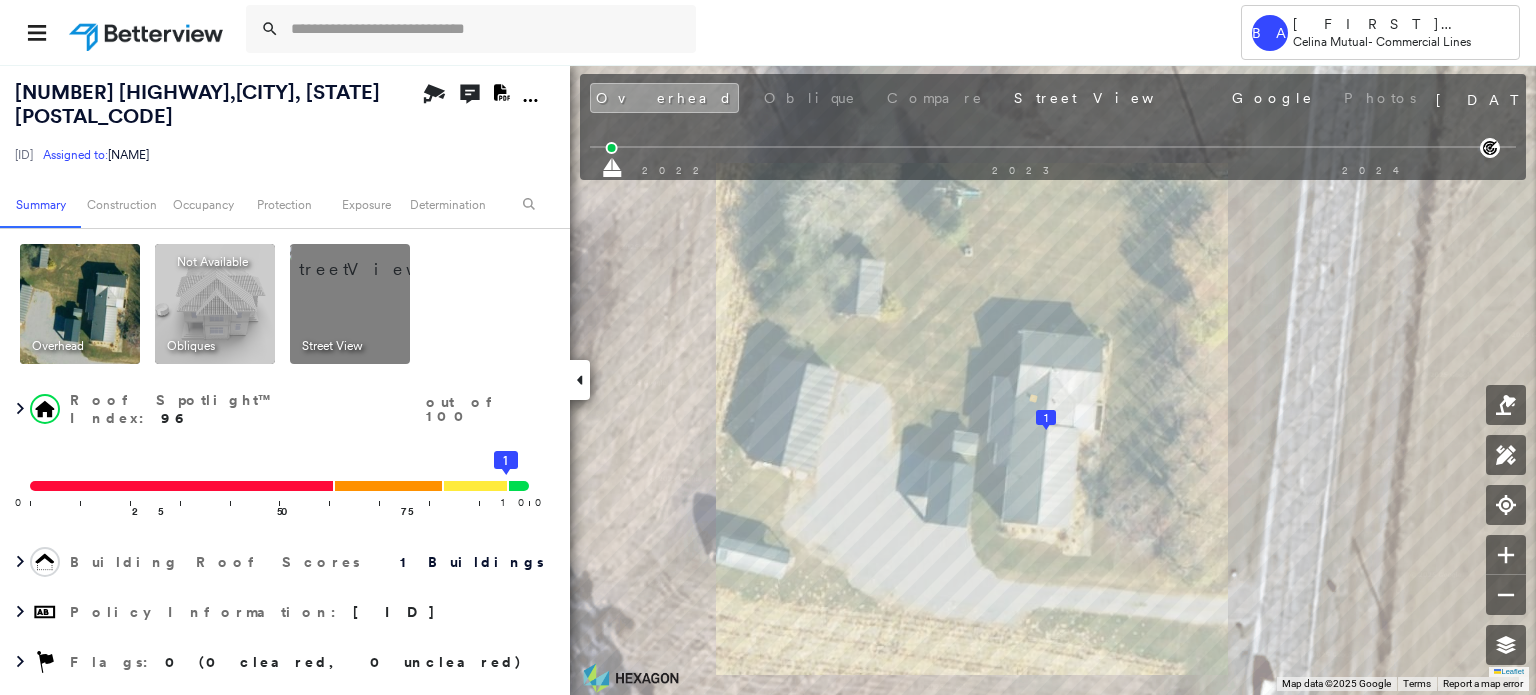 click at bounding box center [374, 259] 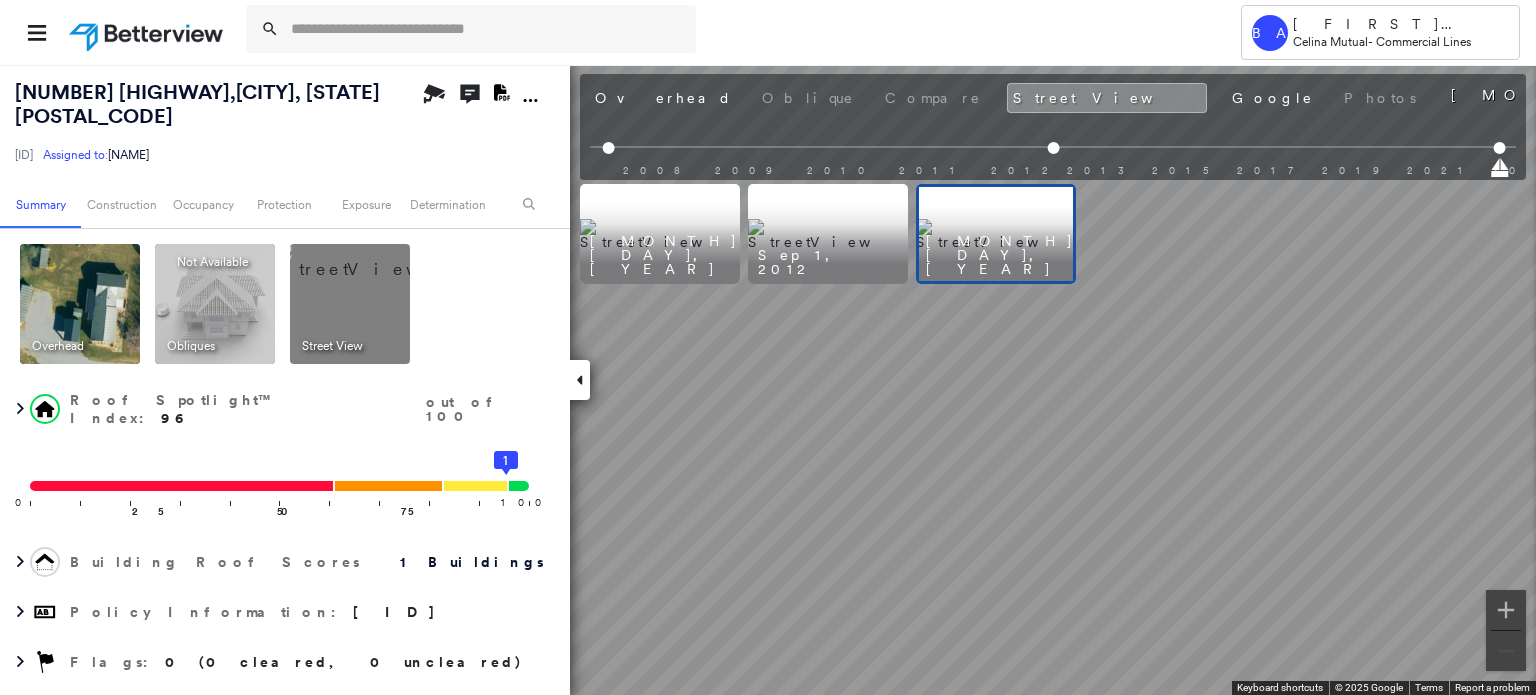 click at bounding box center (660, 234) 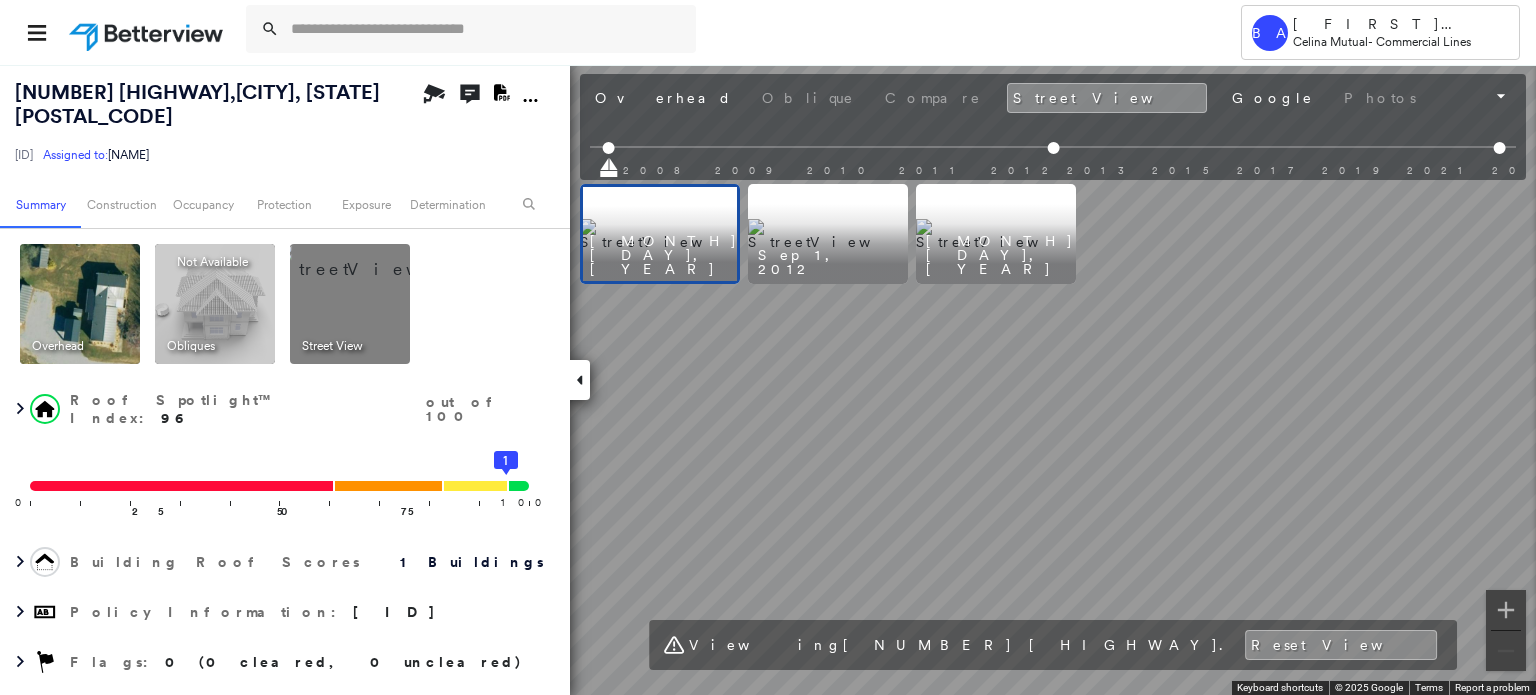 click at bounding box center (828, 234) 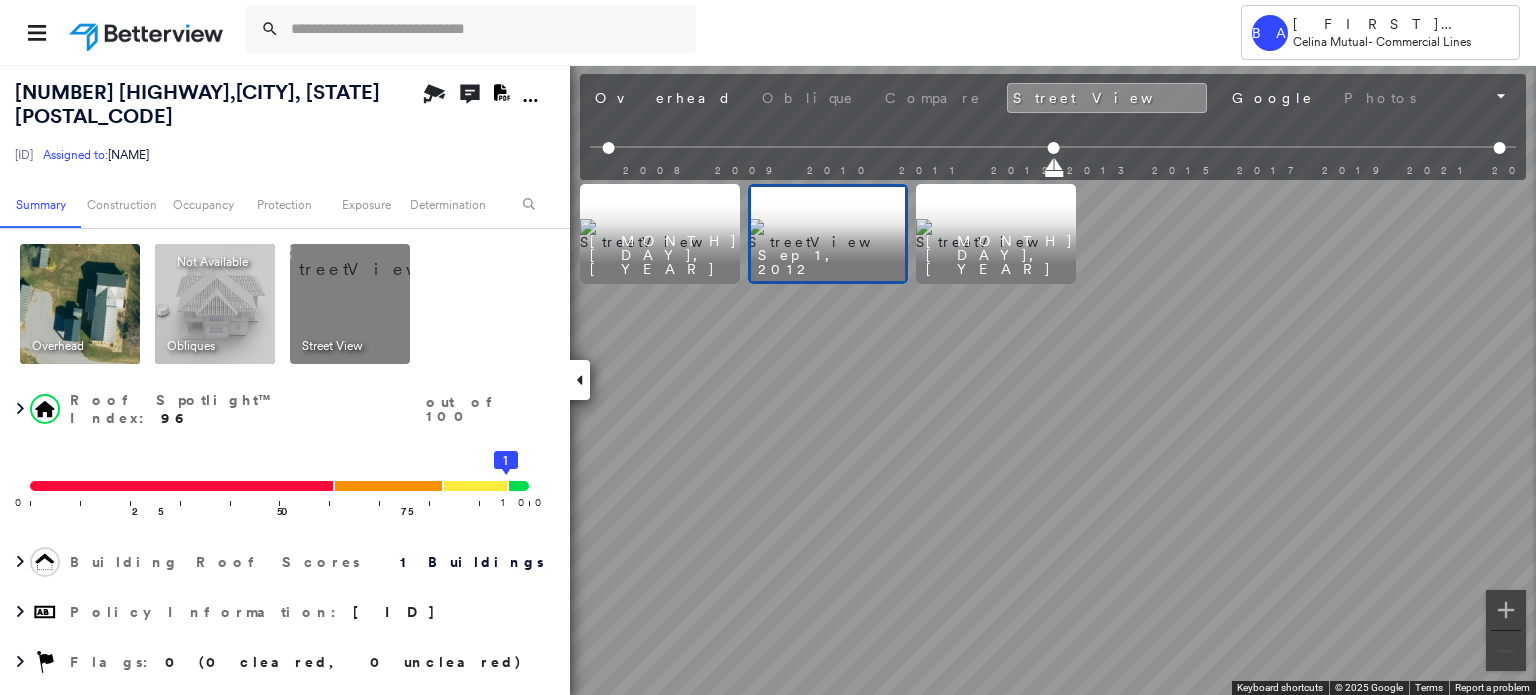 click at bounding box center (996, 234) 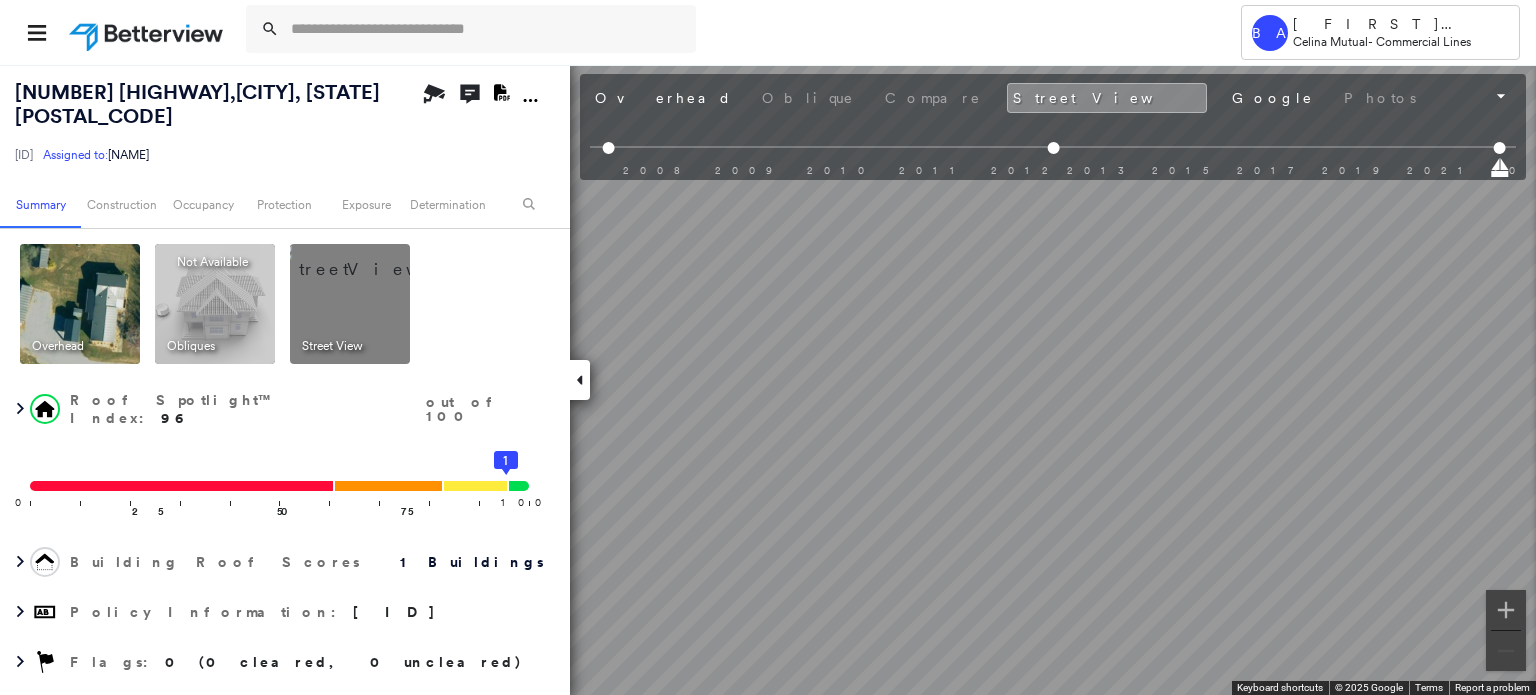 click at bounding box center (80, 304) 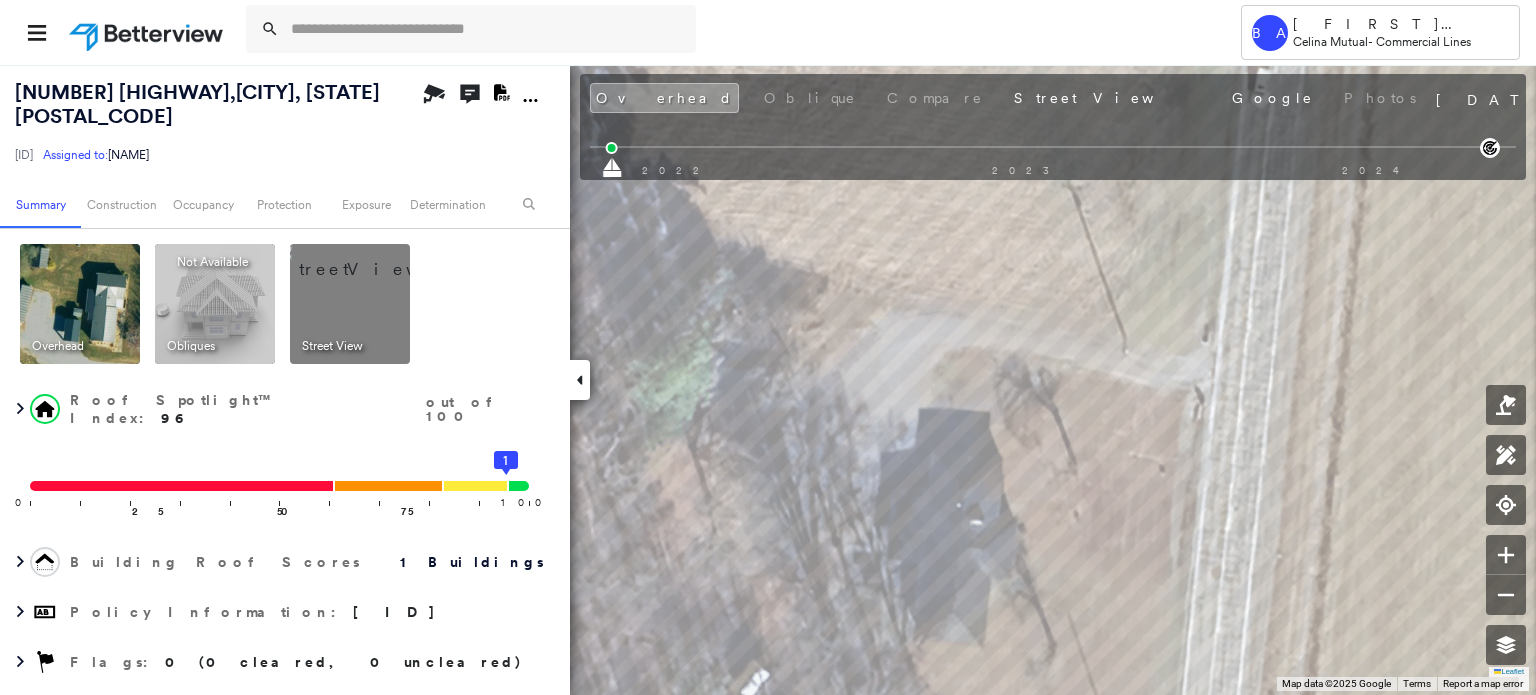click at bounding box center [374, 259] 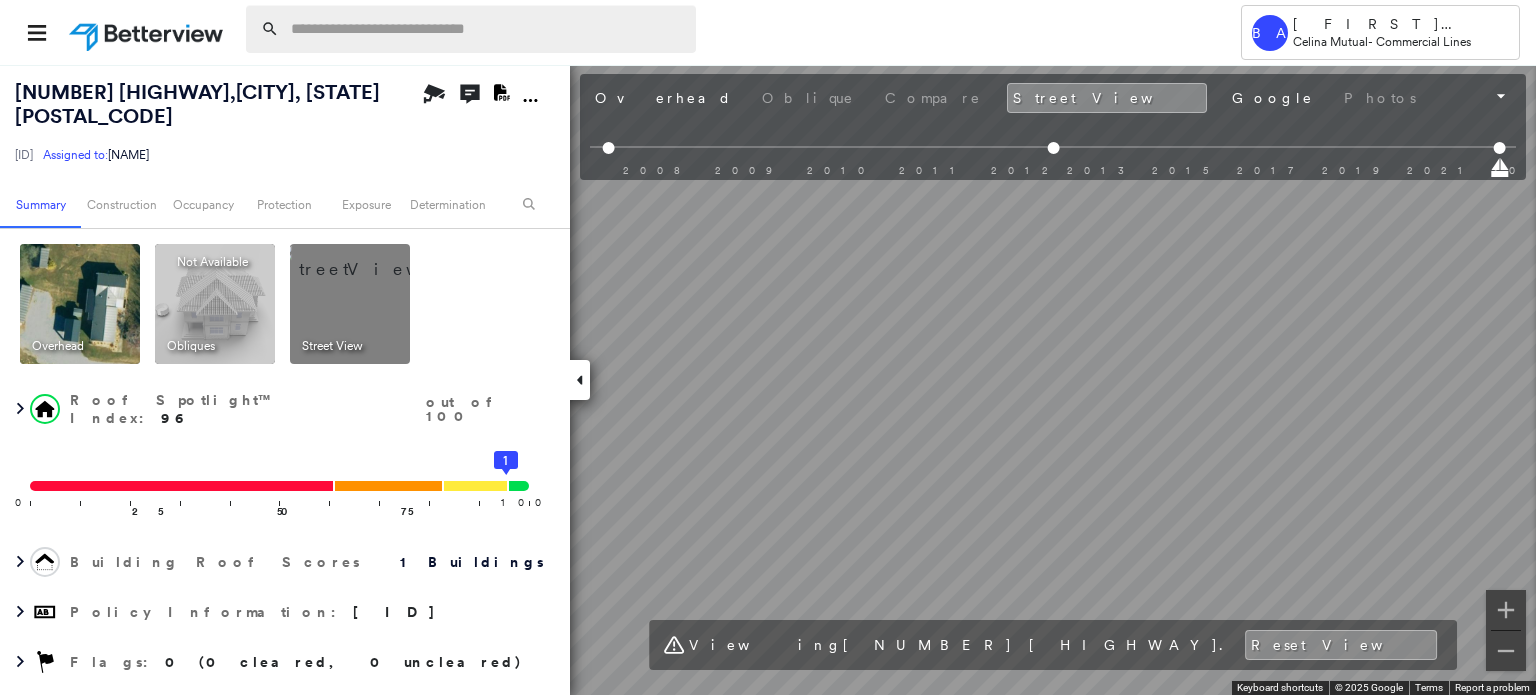 click at bounding box center [471, 29] 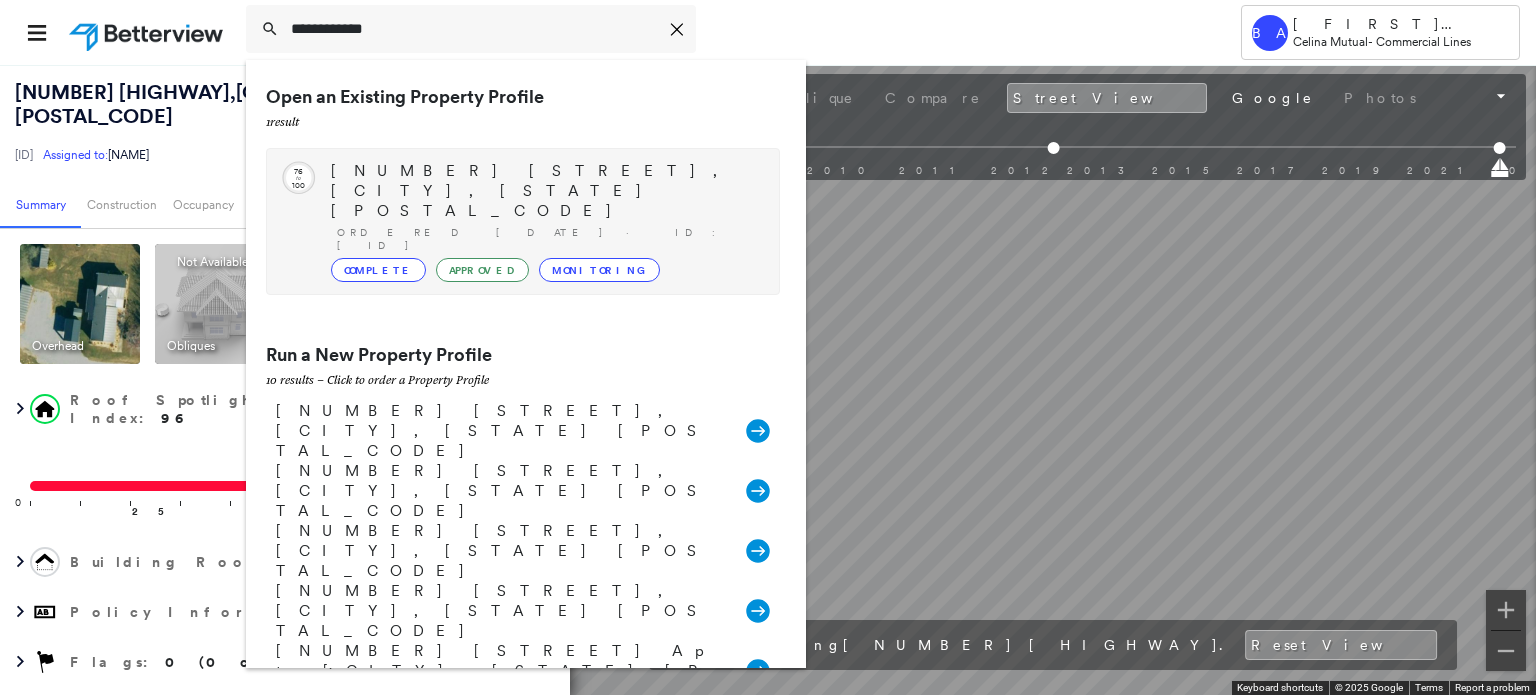 type on "**********" 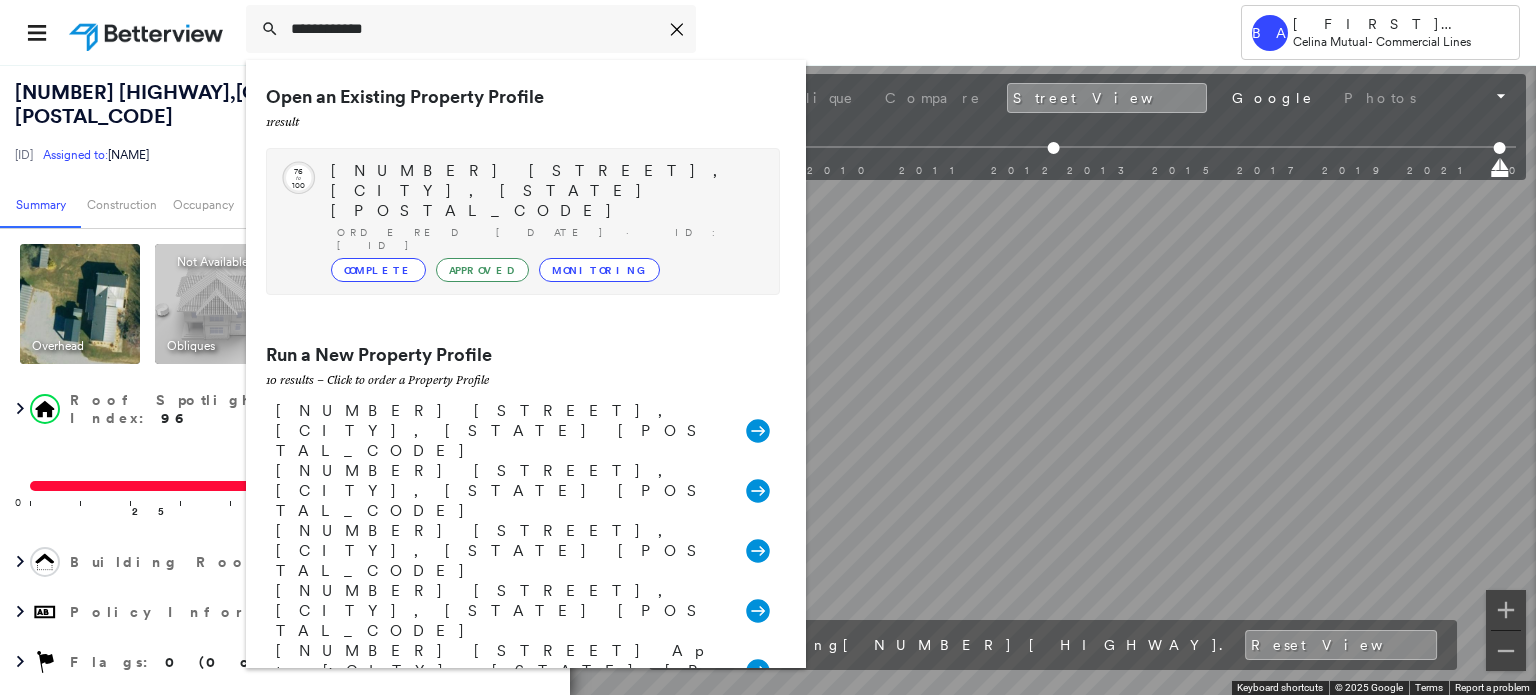 click on "[NUMBER] [STREET], [CITY], [STATE] [POSTAL_CODE]" at bounding box center [545, 191] 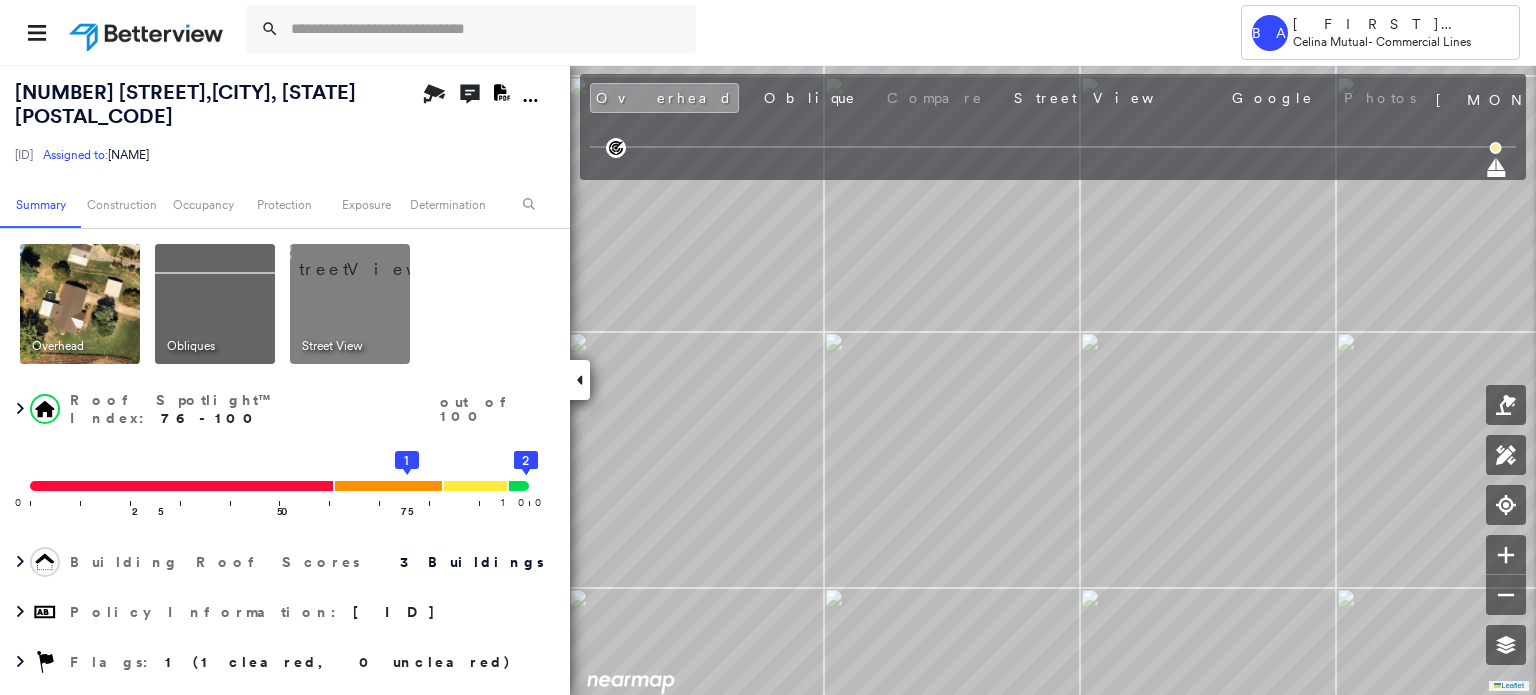click at bounding box center [374, 259] 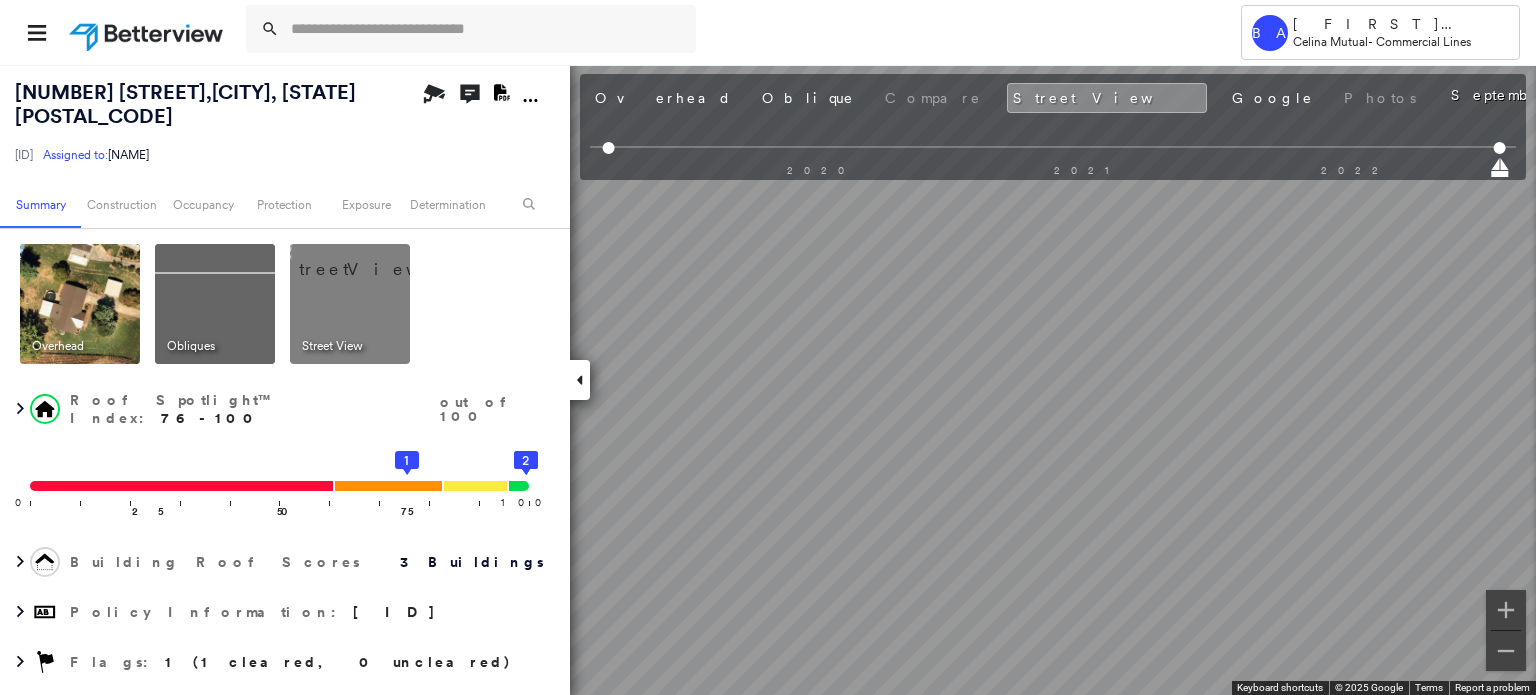 click at bounding box center [80, 304] 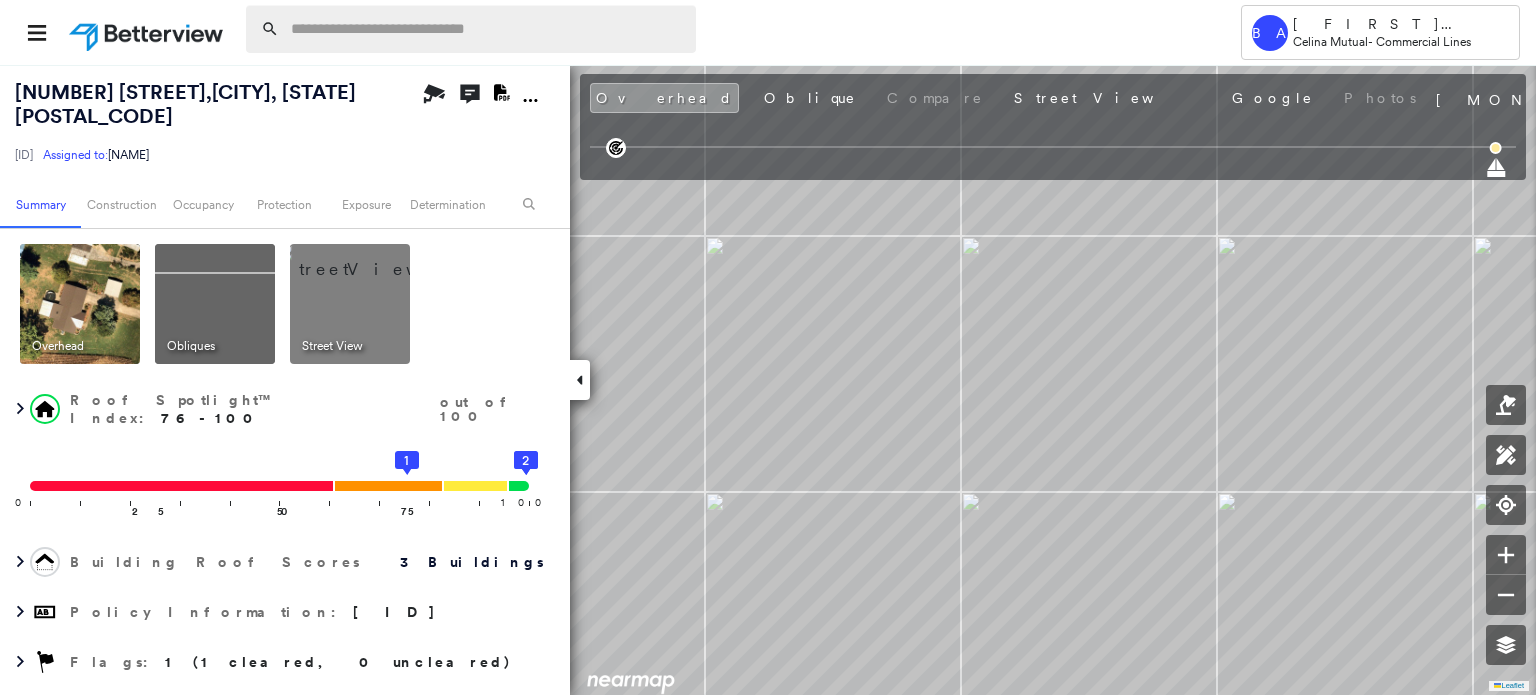 click at bounding box center (487, 29) 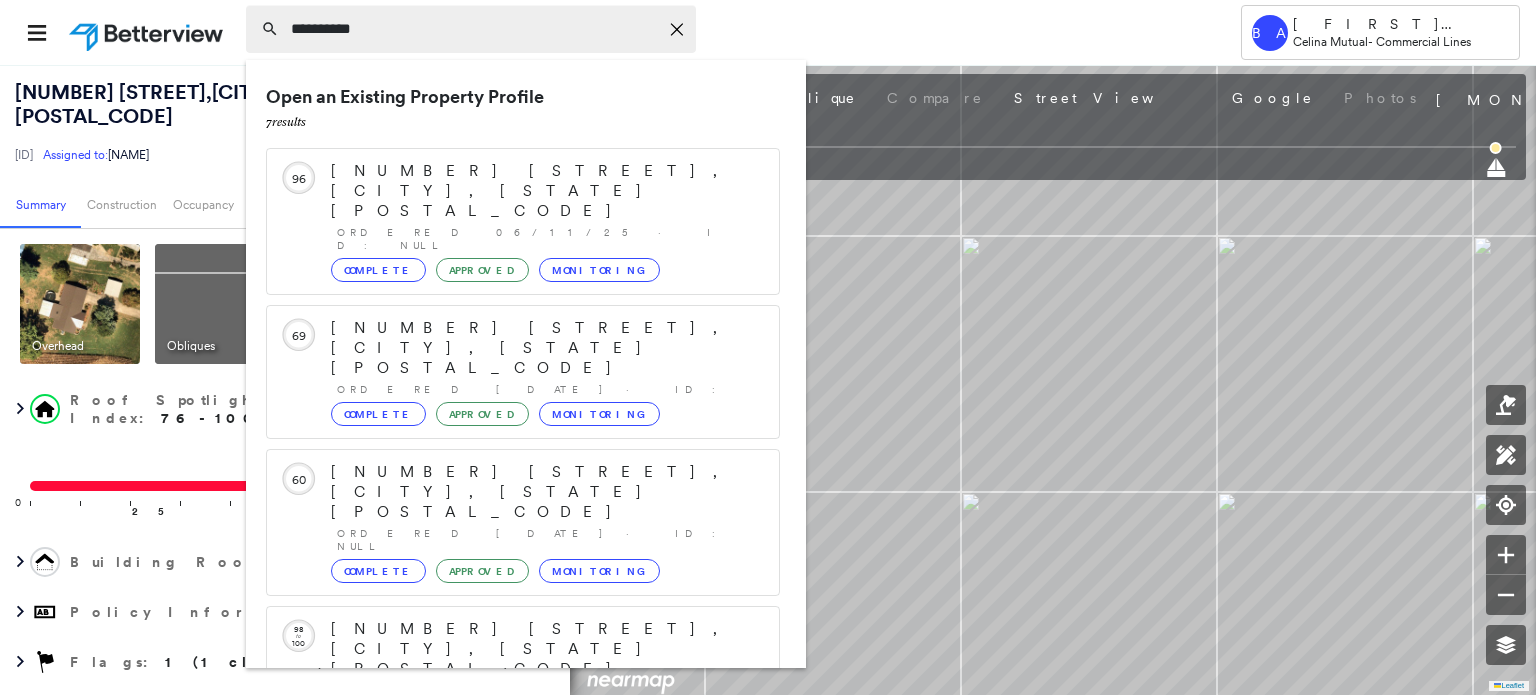 click on "*********" at bounding box center (474, 29) 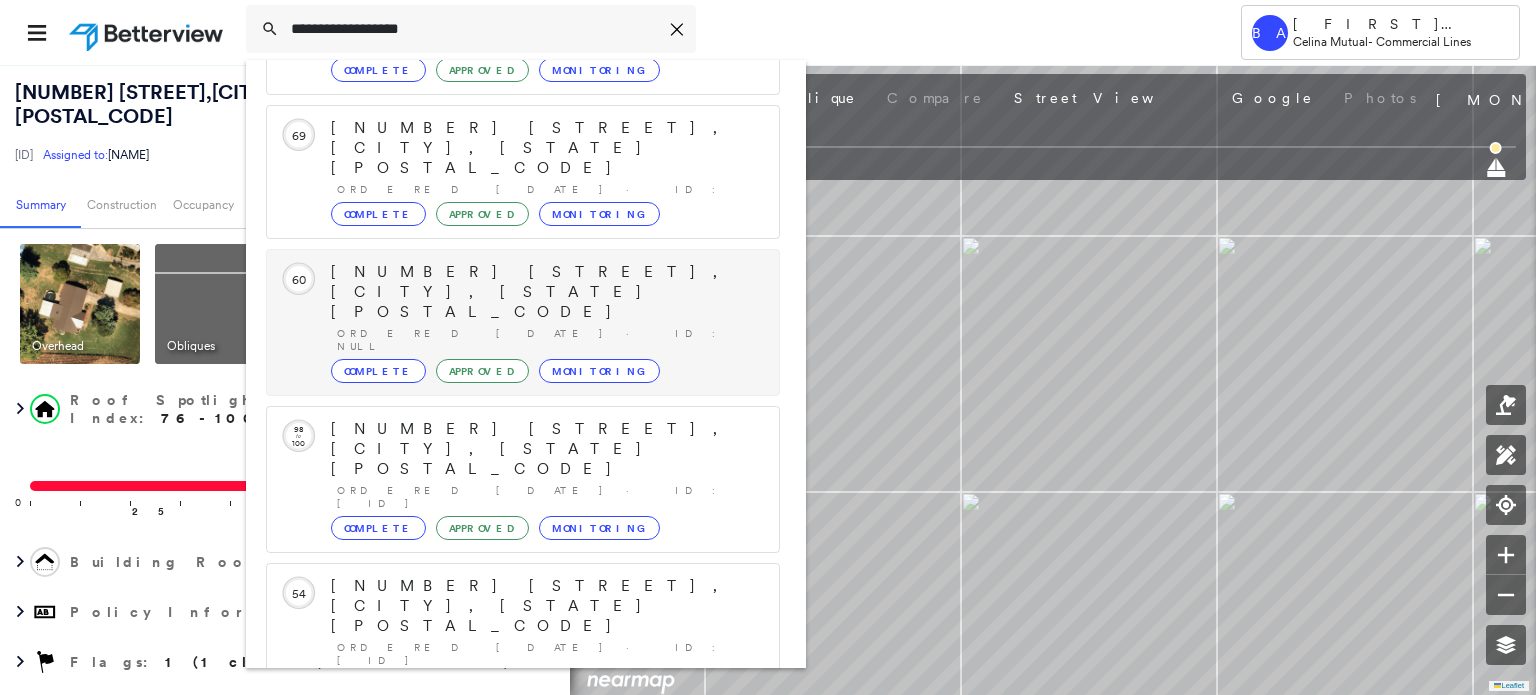 scroll, scrollTop: 0, scrollLeft: 0, axis: both 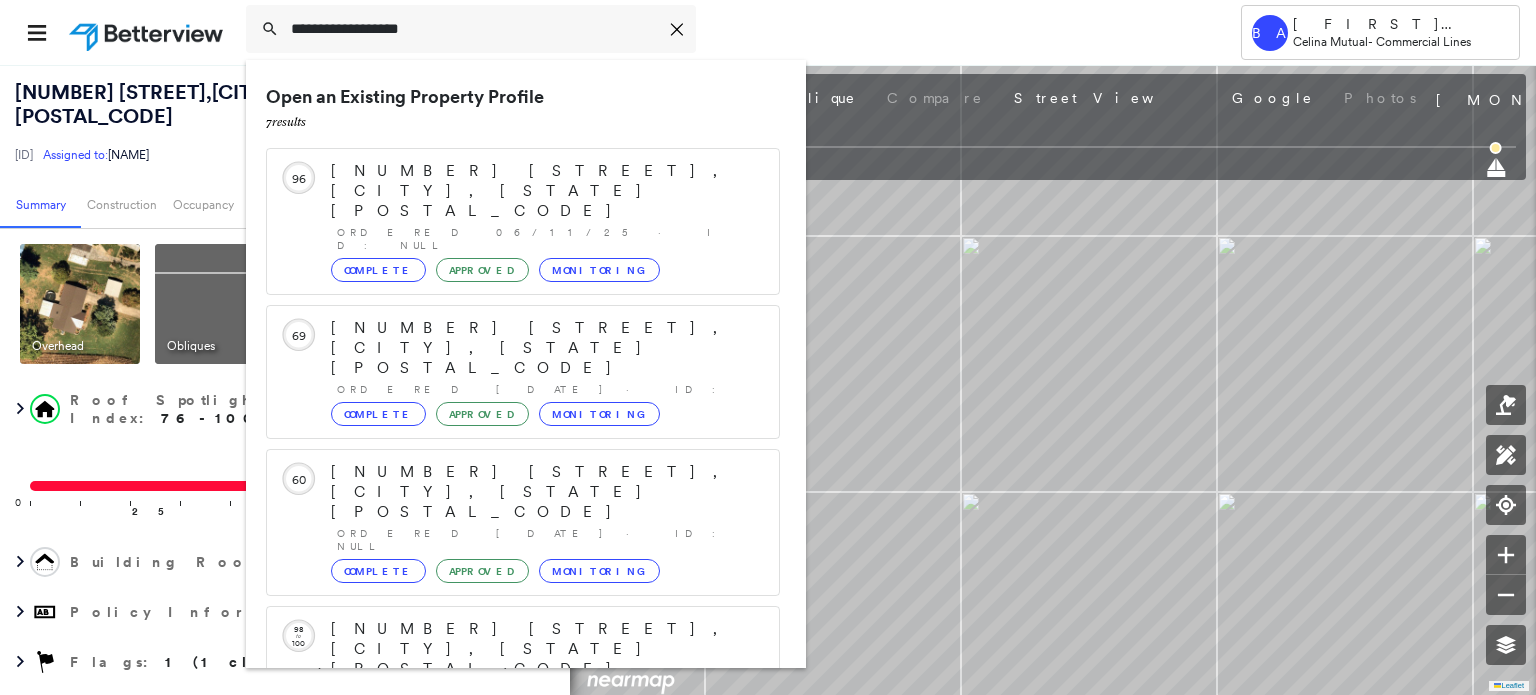 type on "**********" 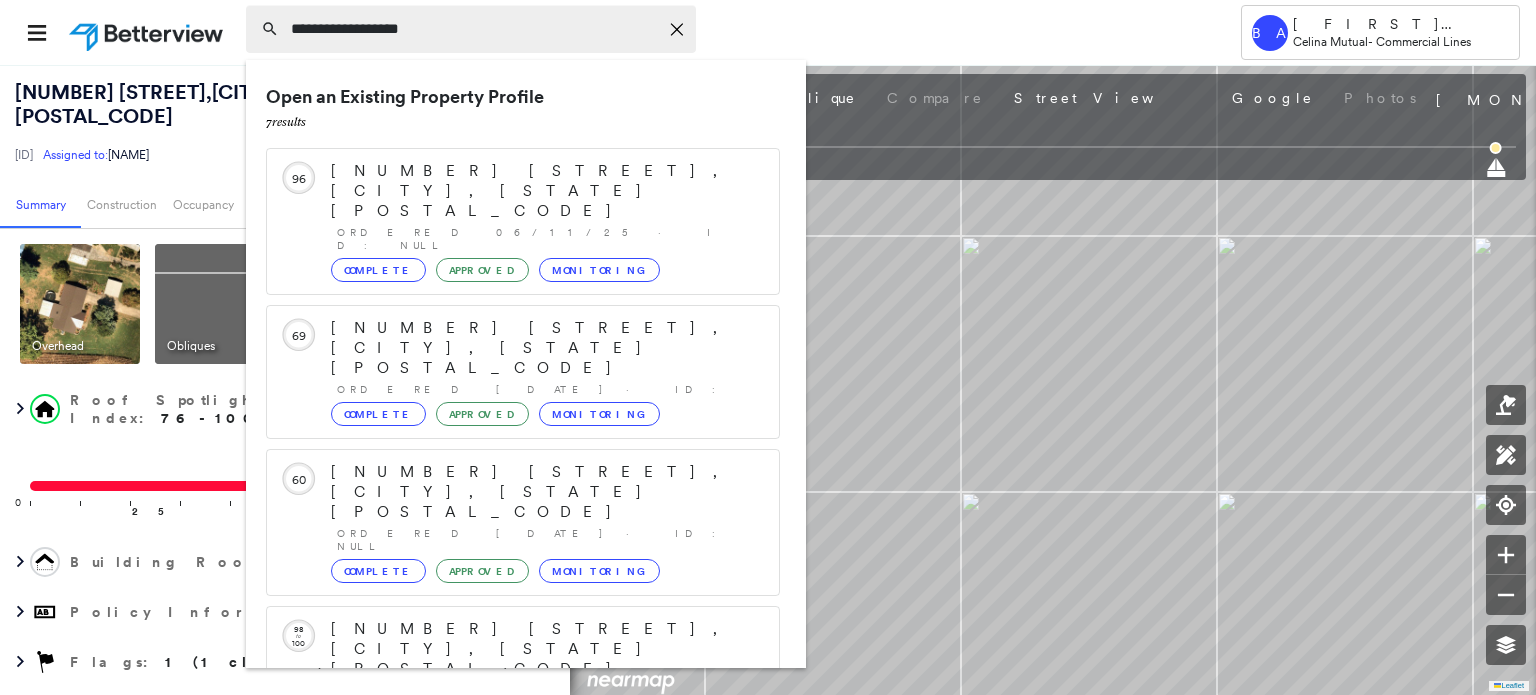 drag, startPoint x: 464, startPoint y: 25, endPoint x: 266, endPoint y: 23, distance: 198.0101 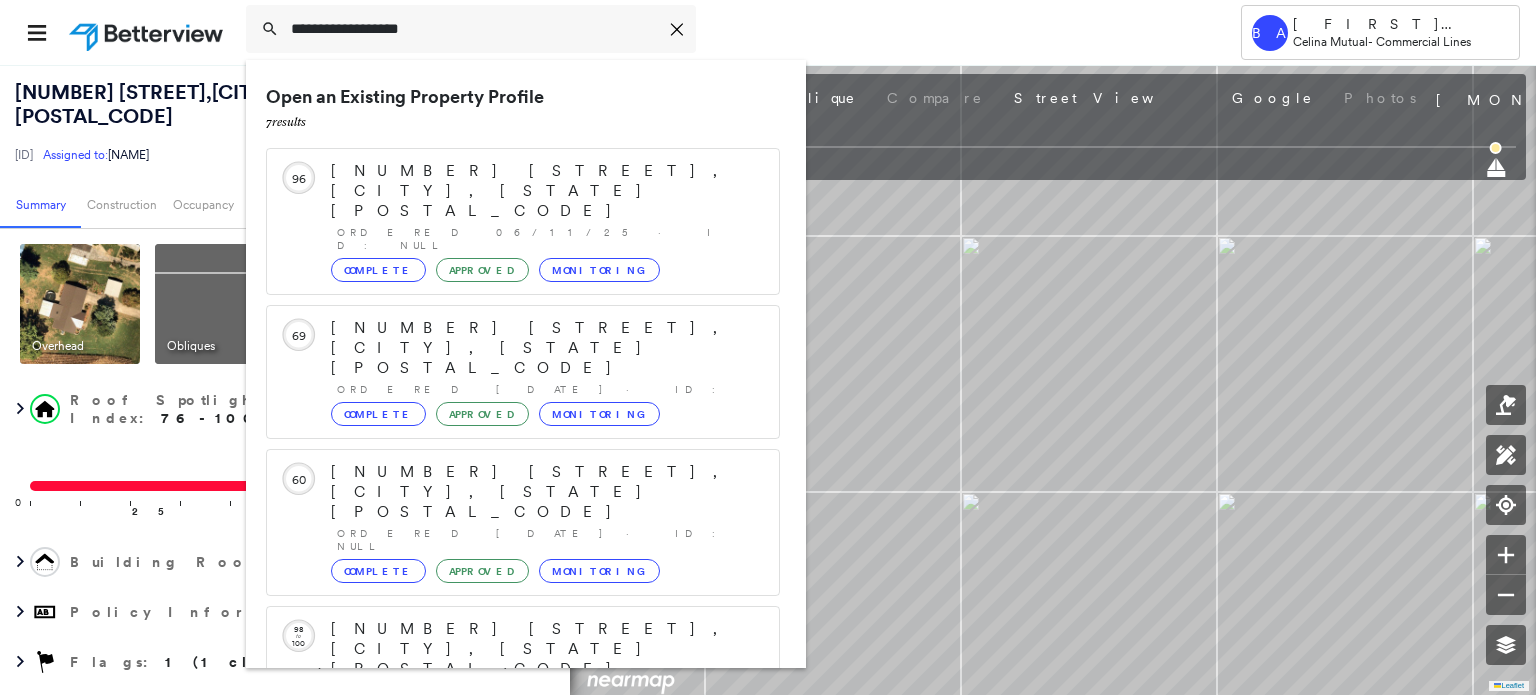 drag, startPoint x: 489, startPoint y: 27, endPoint x: 200, endPoint y: 8, distance: 289.6239 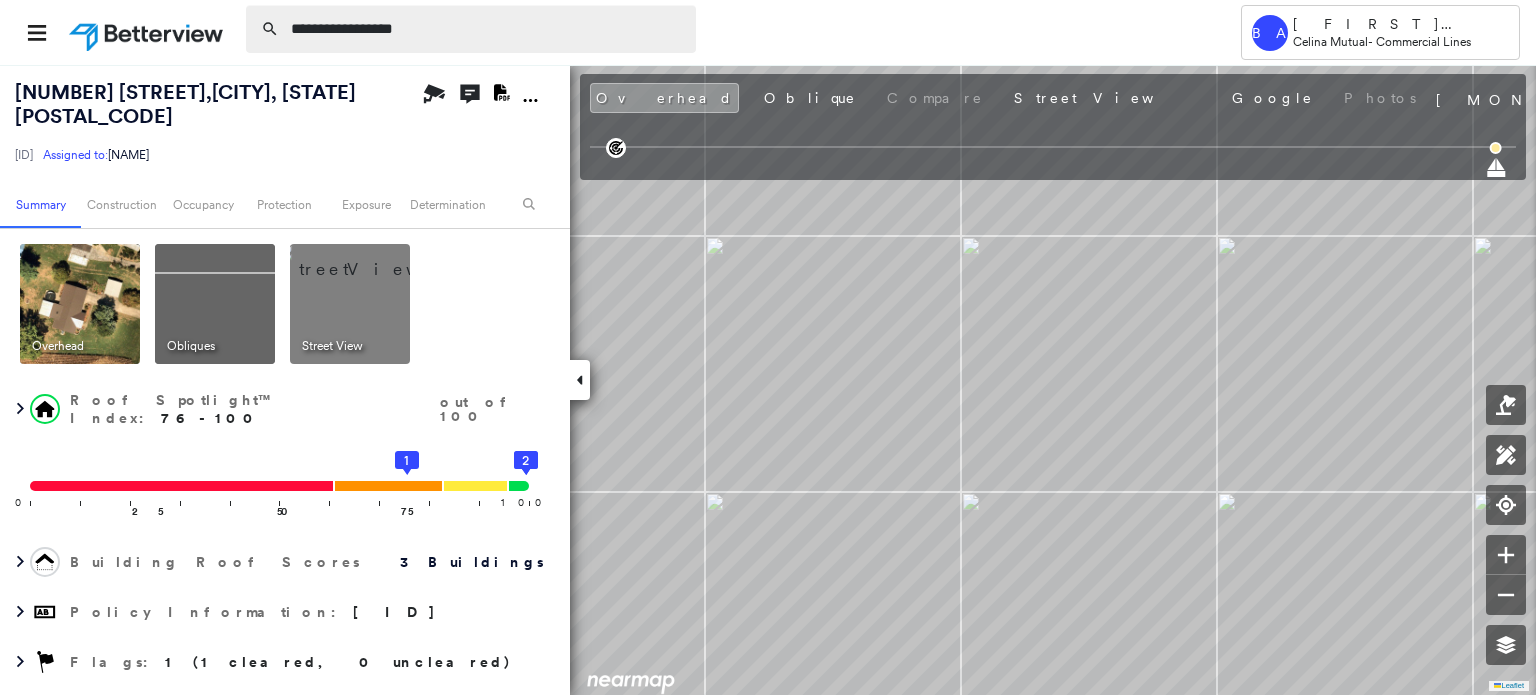 click on "**********" at bounding box center (487, 29) 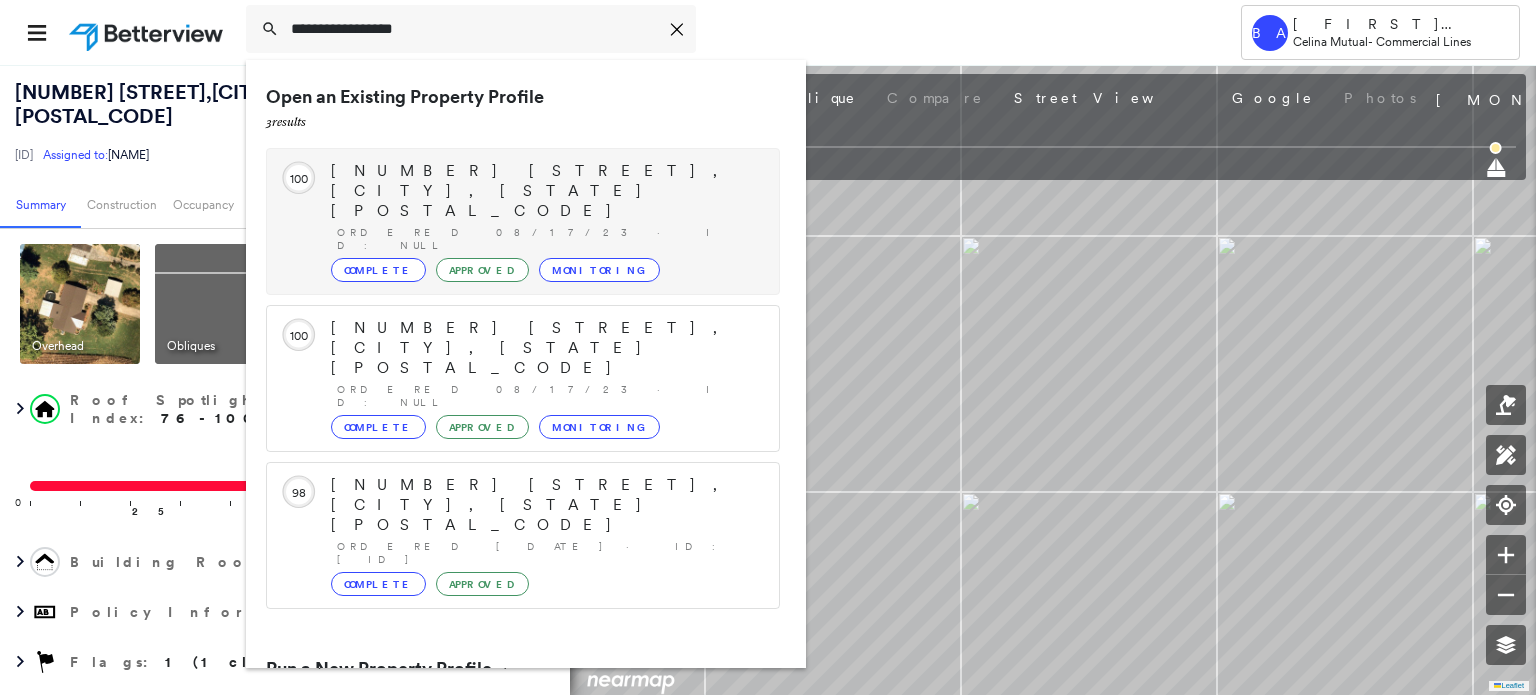 type on "**********" 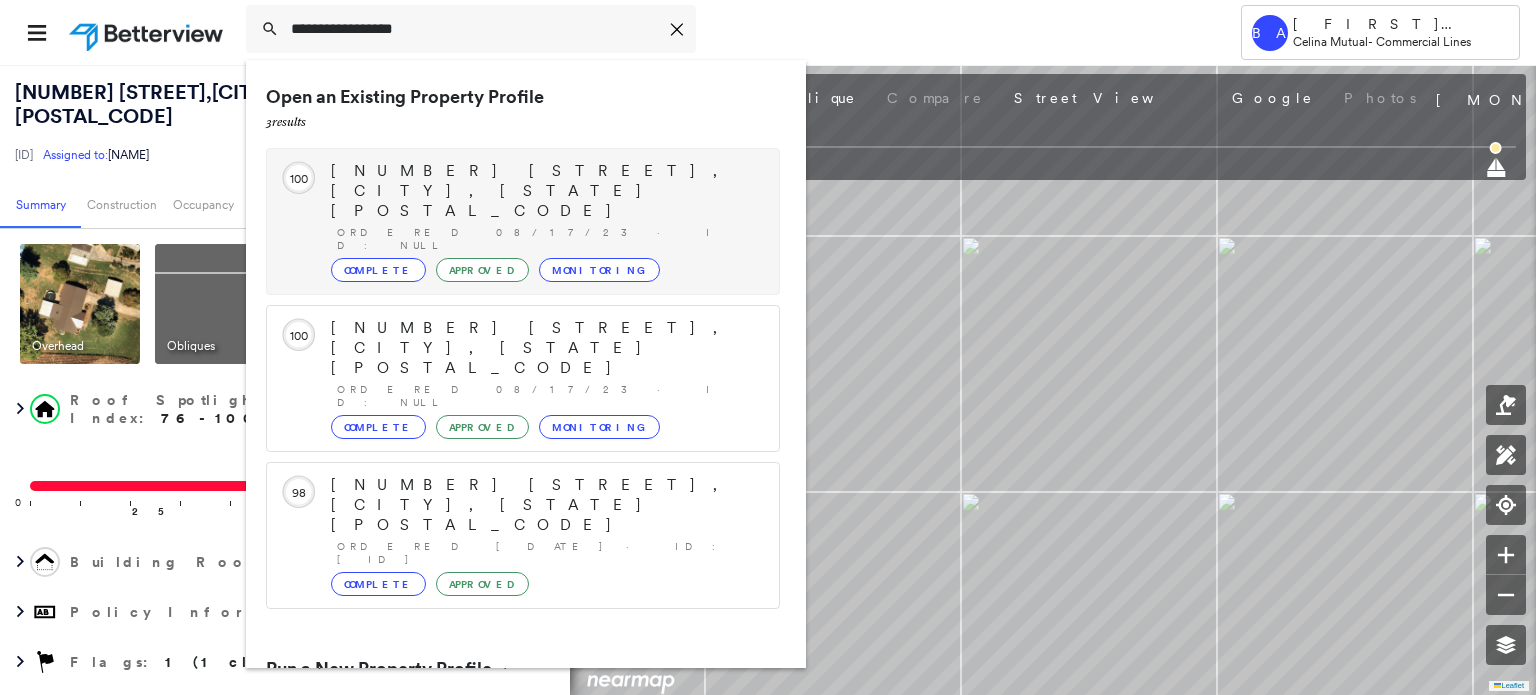 click on "[NUMBER] [STREET], [CITY], [STATE] [POSTAL_CODE]" at bounding box center [545, 191] 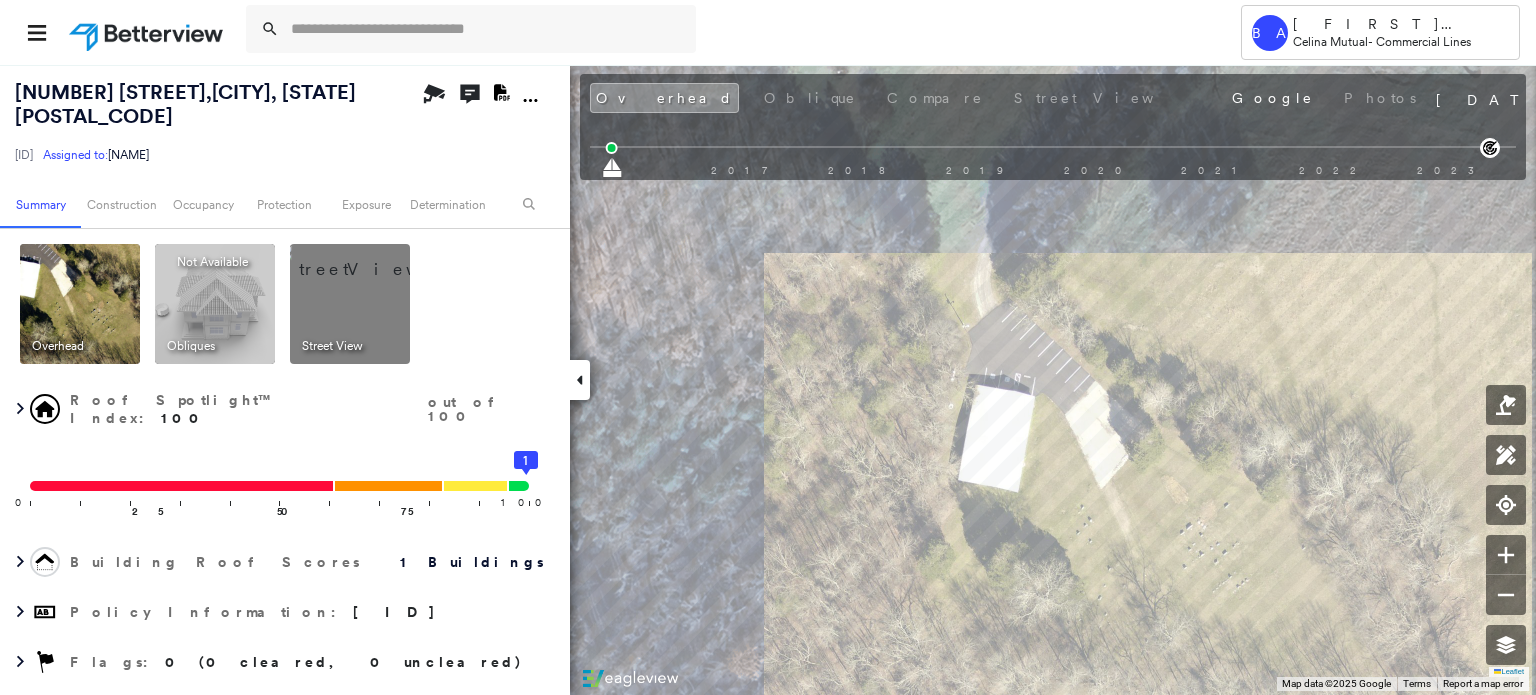 click at bounding box center (374, 259) 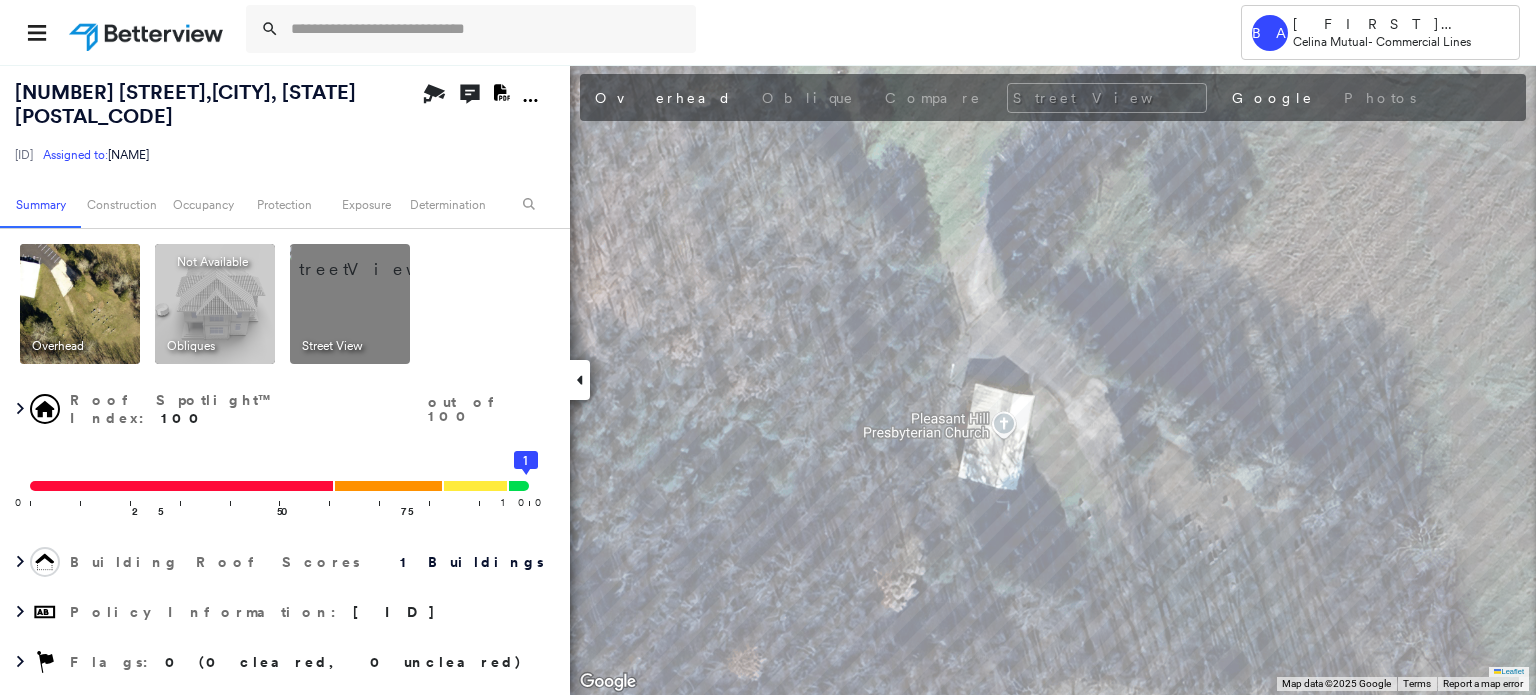 click on "Overhead Obliques Not Available ; Street View" at bounding box center (282, 304) 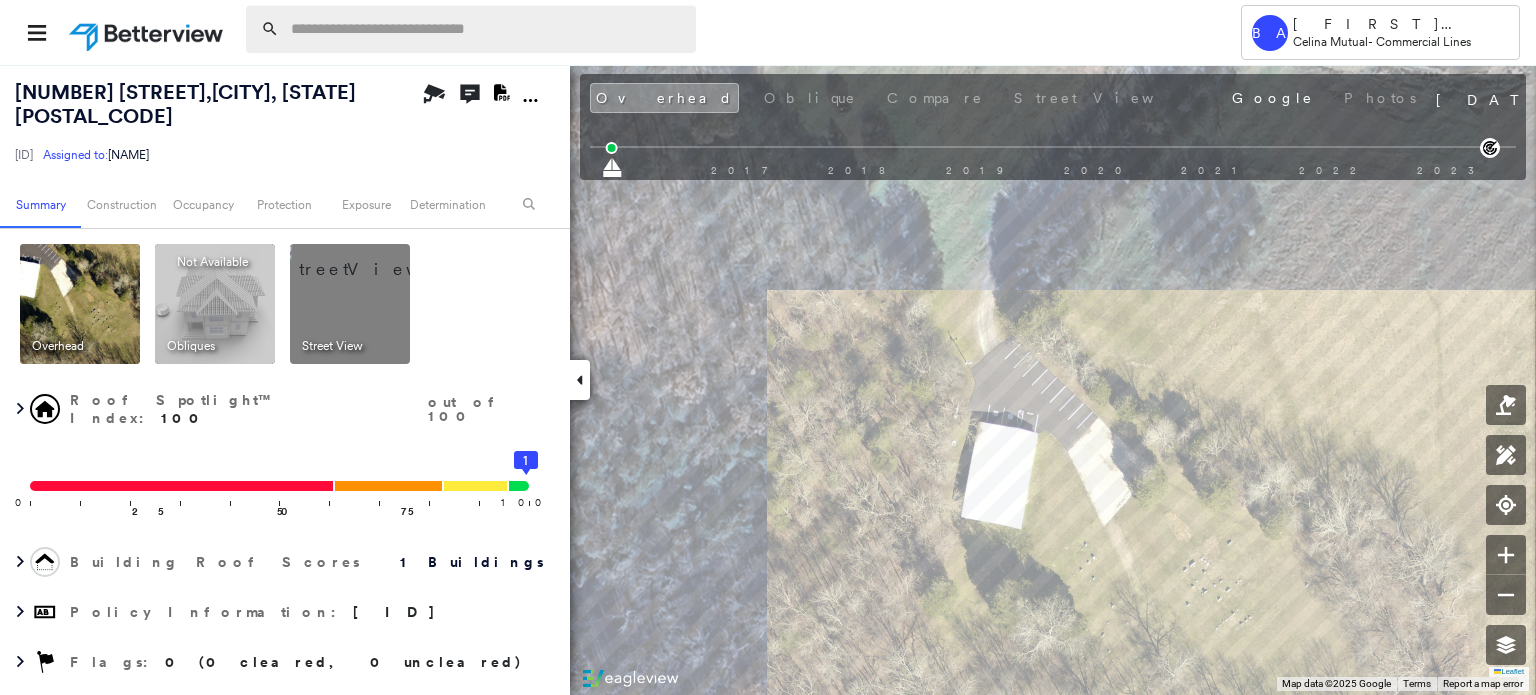click at bounding box center [487, 29] 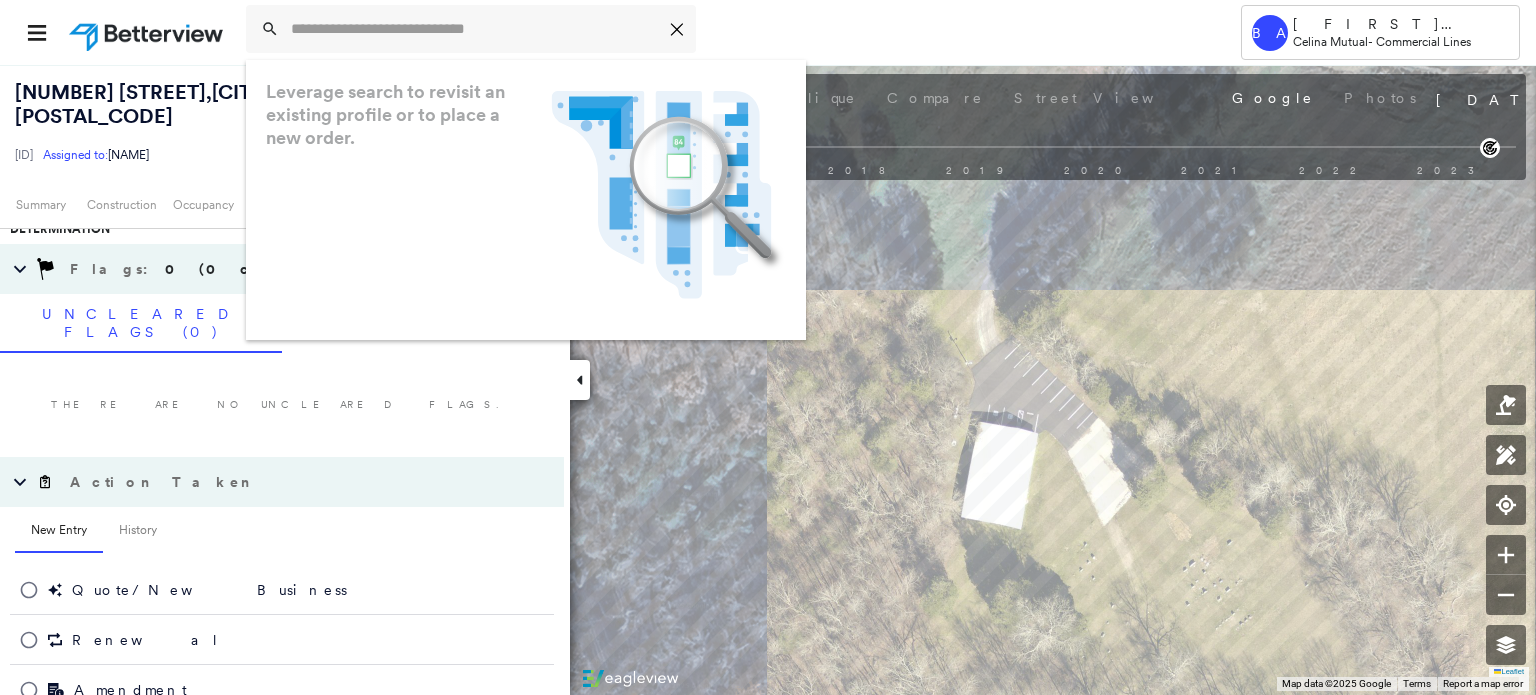 scroll, scrollTop: 1169, scrollLeft: 0, axis: vertical 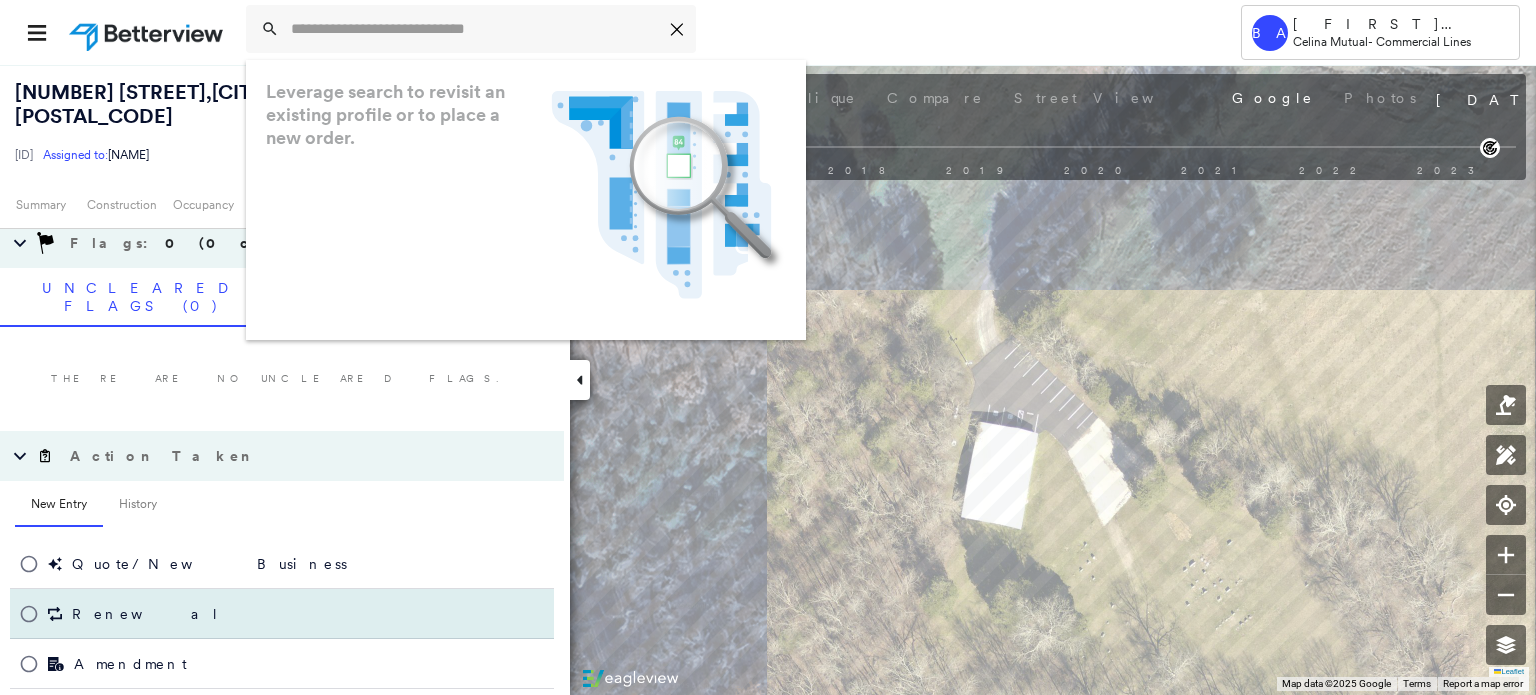 click on "Renewal" at bounding box center (282, 614) 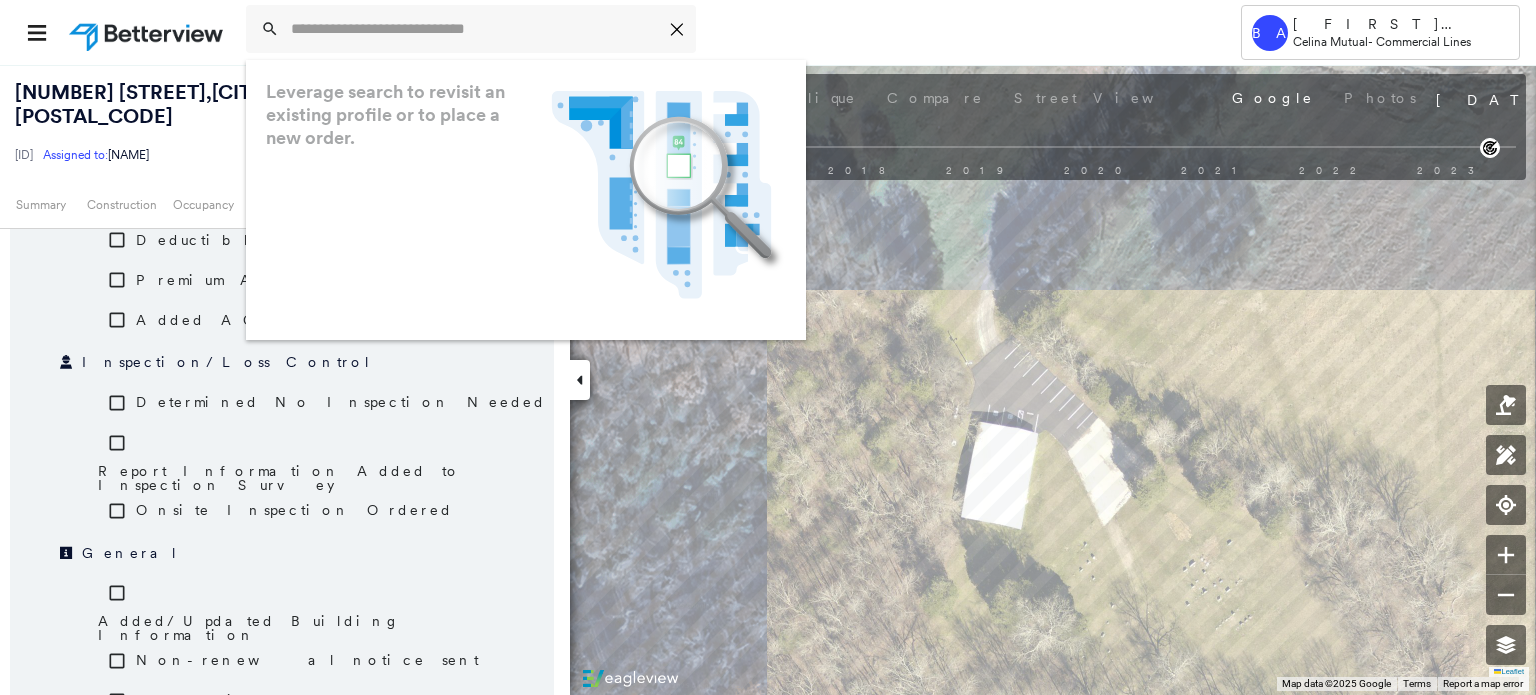 scroll, scrollTop: 1769, scrollLeft: 0, axis: vertical 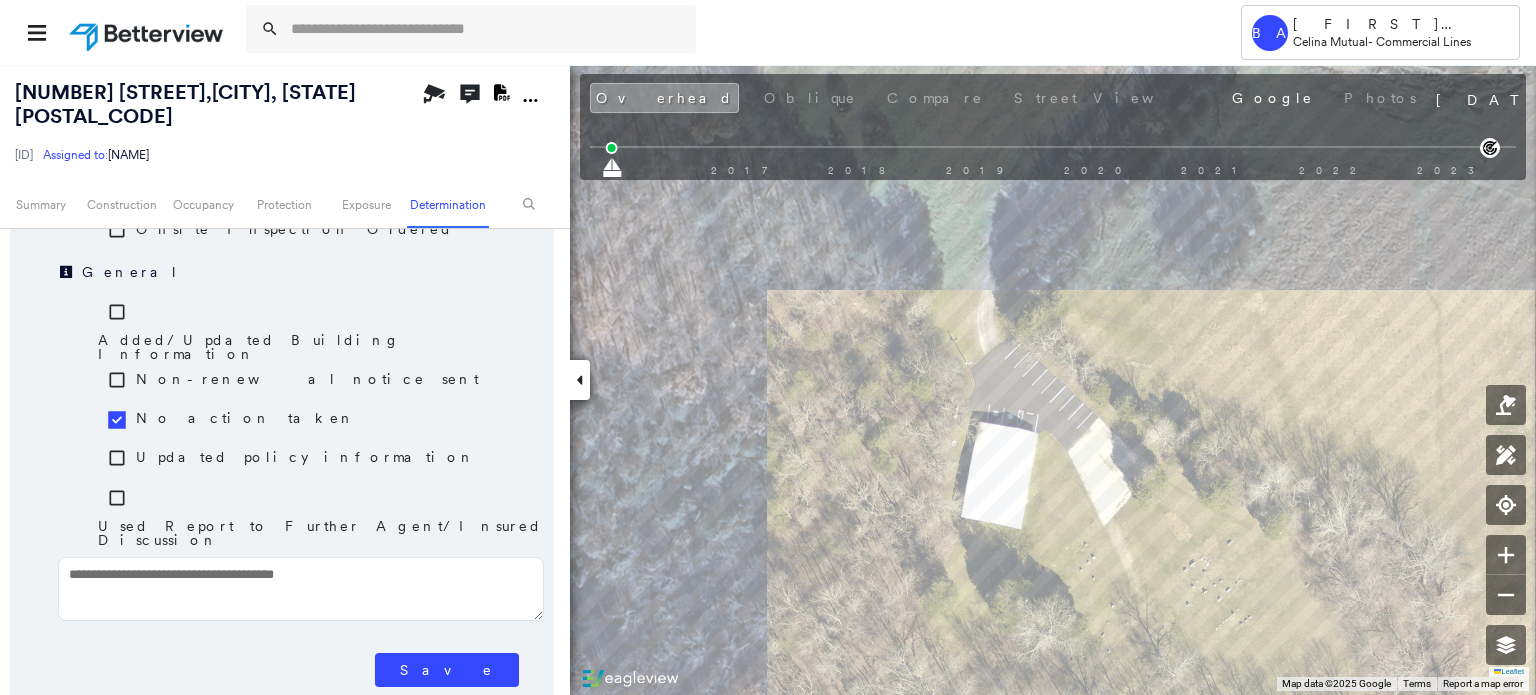 click on "Save" at bounding box center [447, 670] 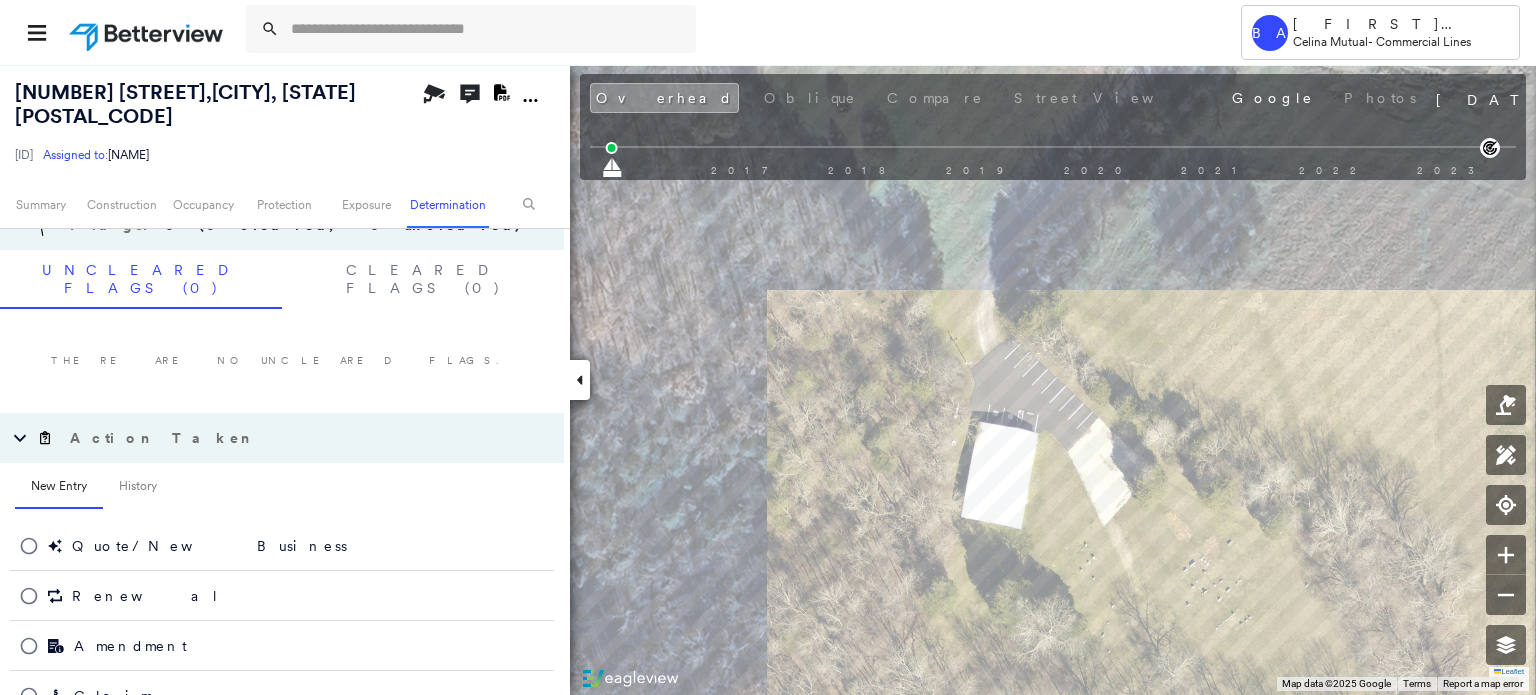scroll, scrollTop: 1169, scrollLeft: 0, axis: vertical 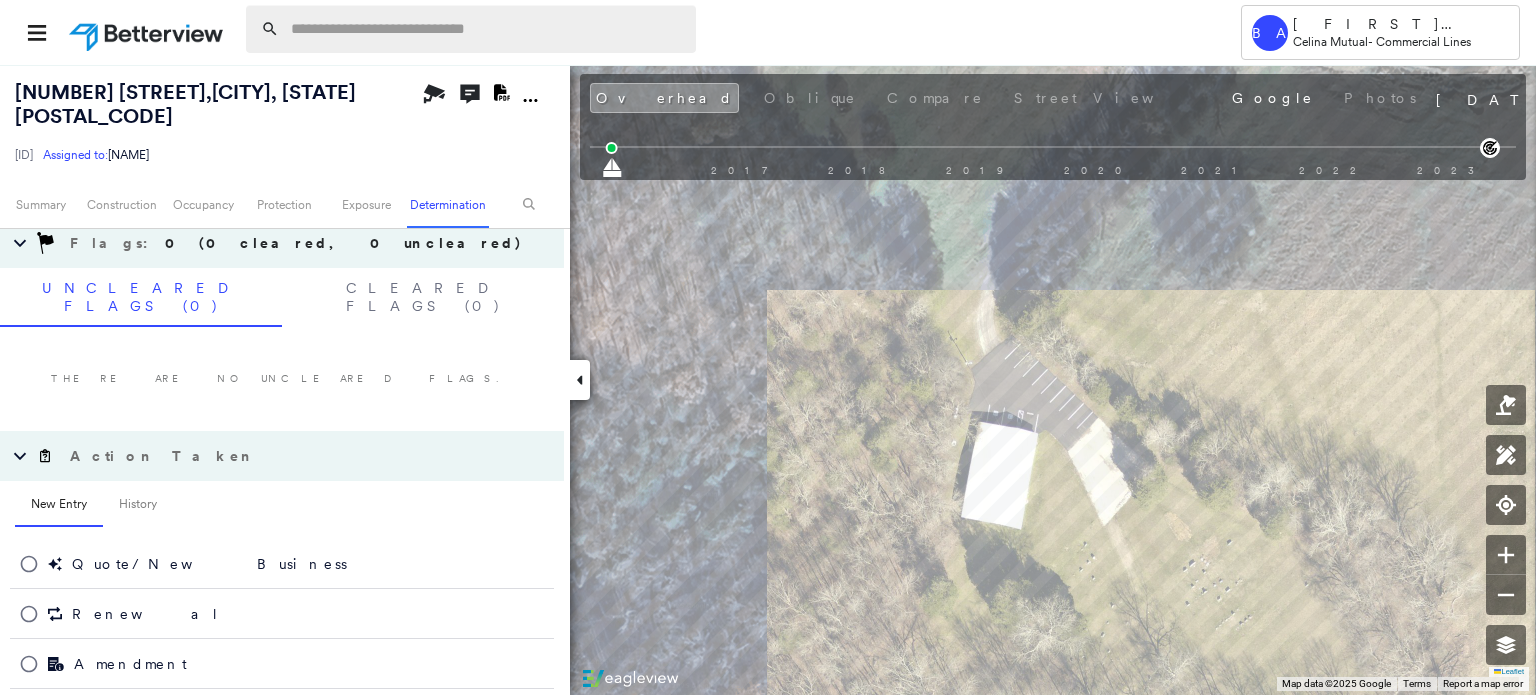 click at bounding box center (487, 29) 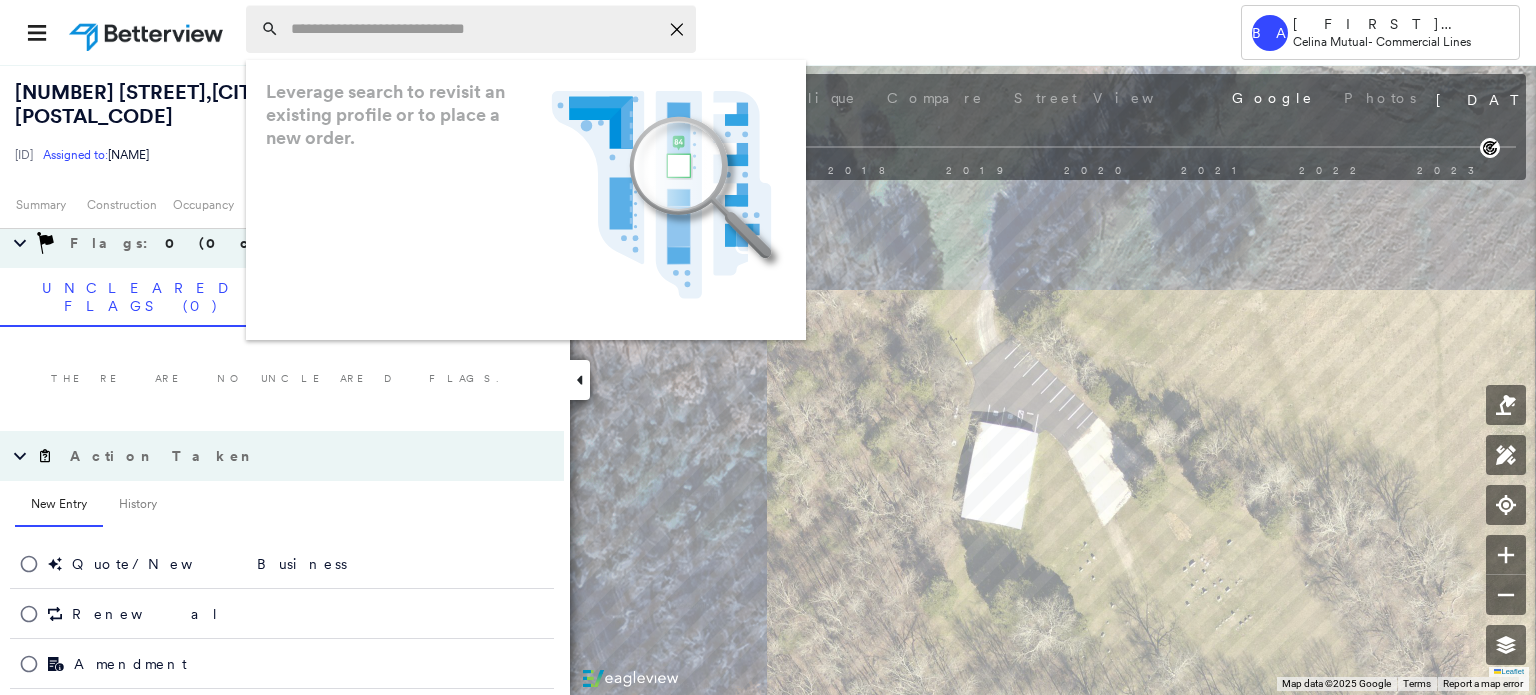 click at bounding box center (474, 29) 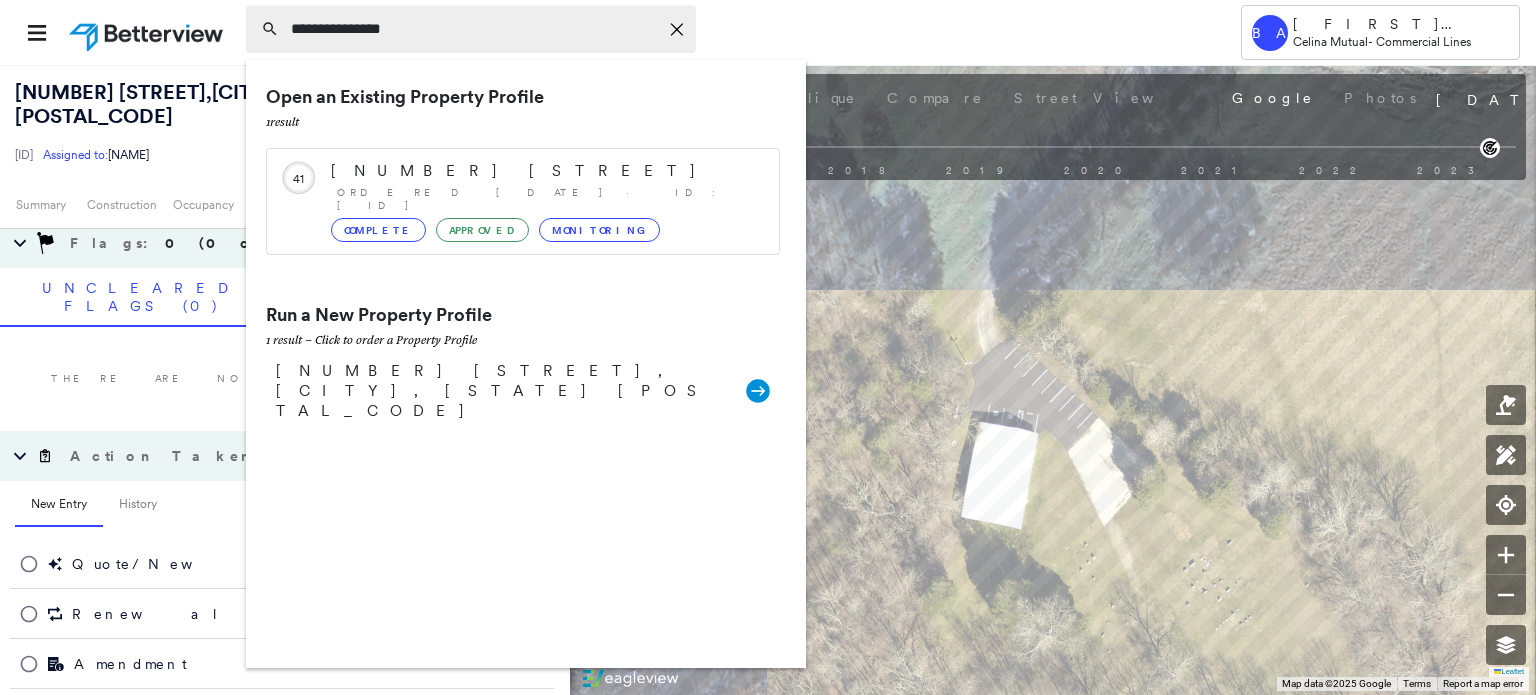 click on "**********" at bounding box center (474, 29) 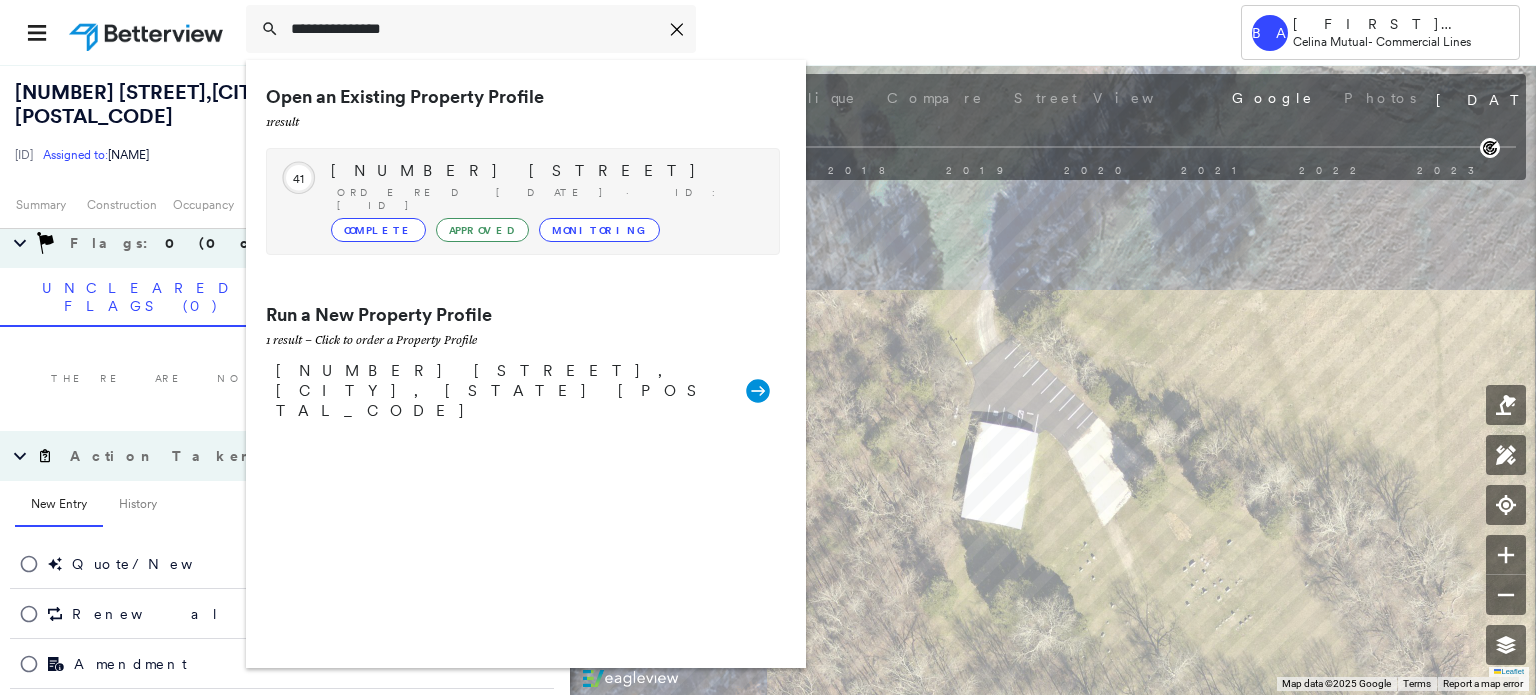 type on "**********" 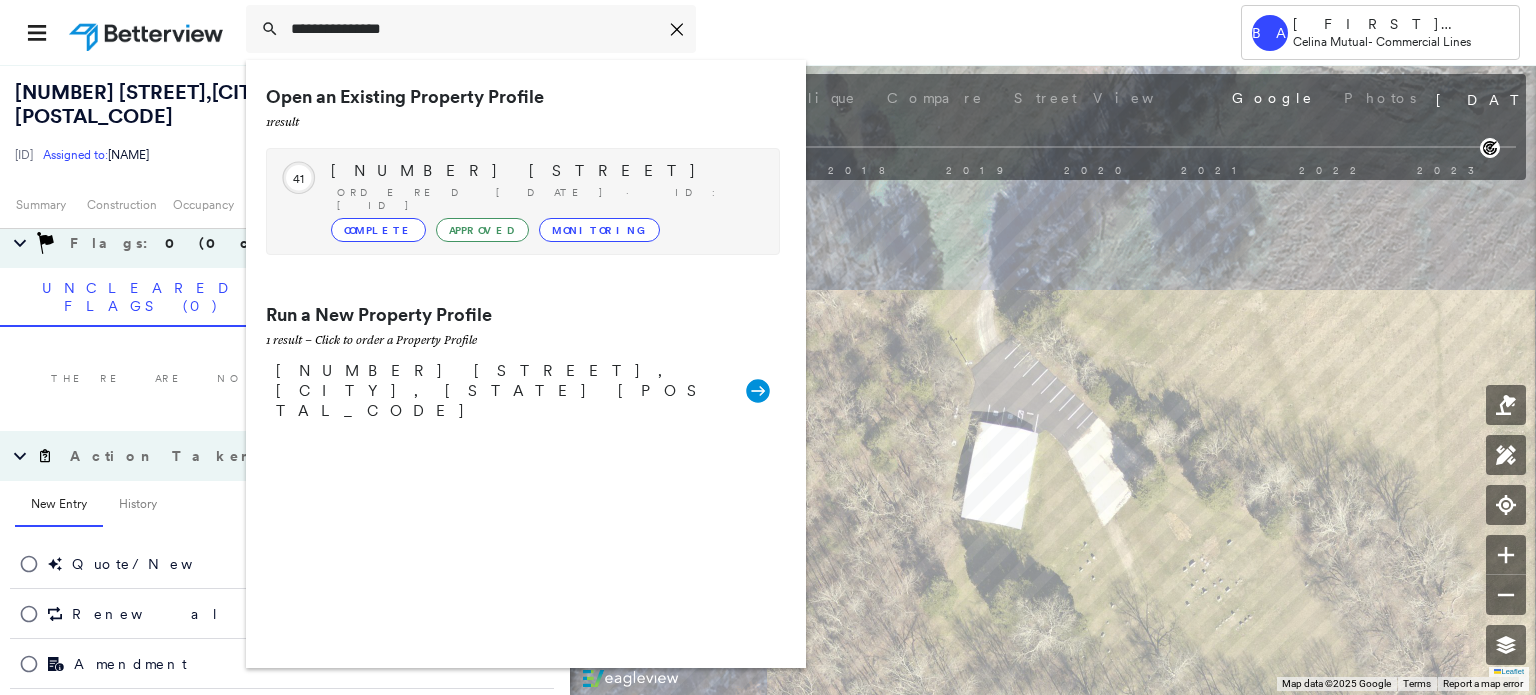 click on "[NUMBER] [STREET]" at bounding box center [545, 171] 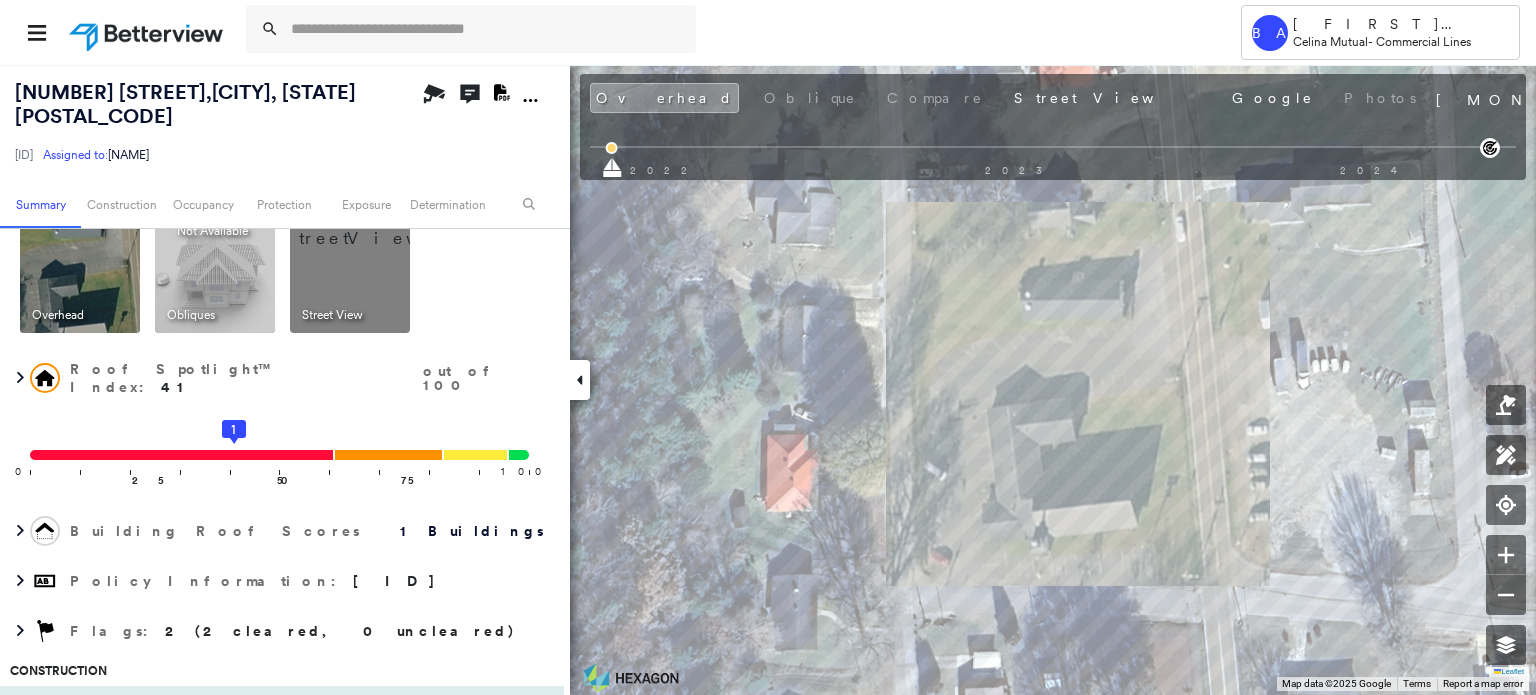 scroll, scrollTop: 0, scrollLeft: 0, axis: both 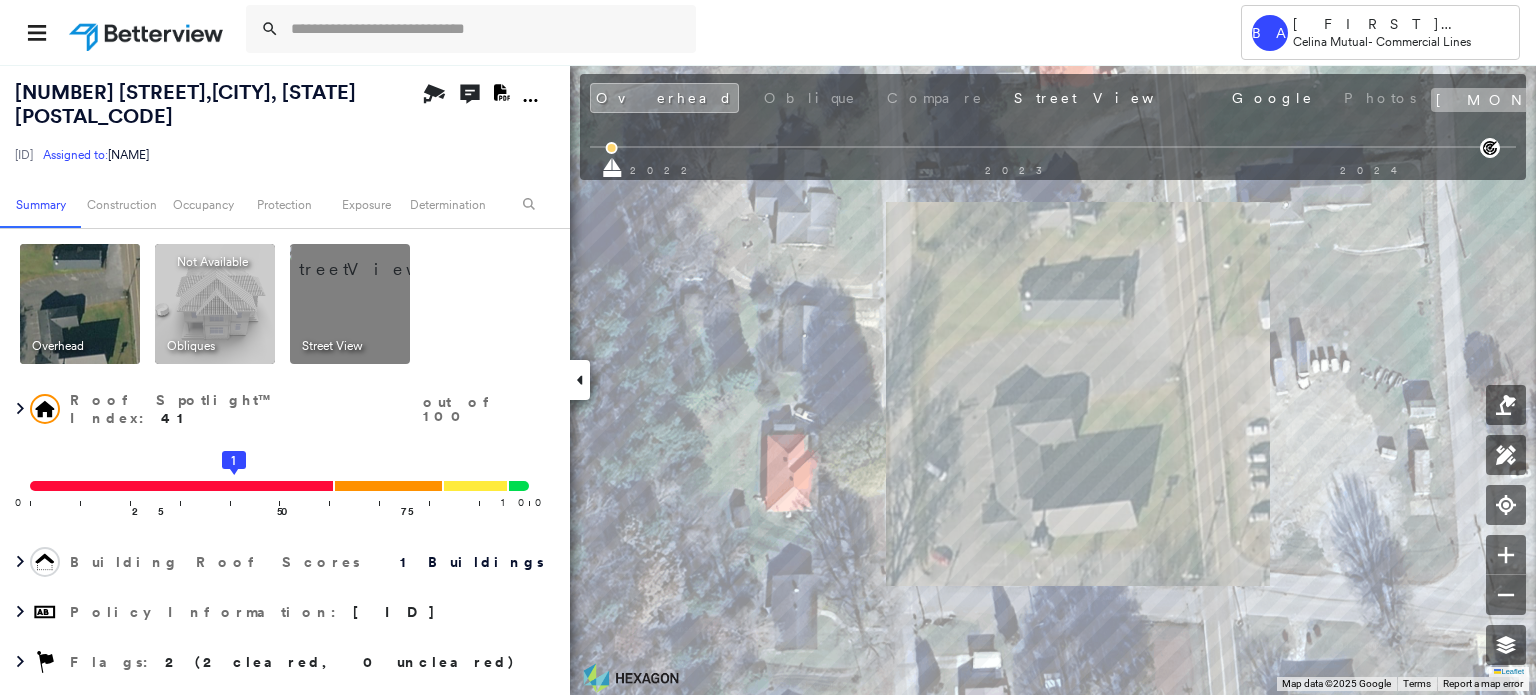 click on "[MONTH] [DAY], [YEAR]" at bounding box center [1652, 100] 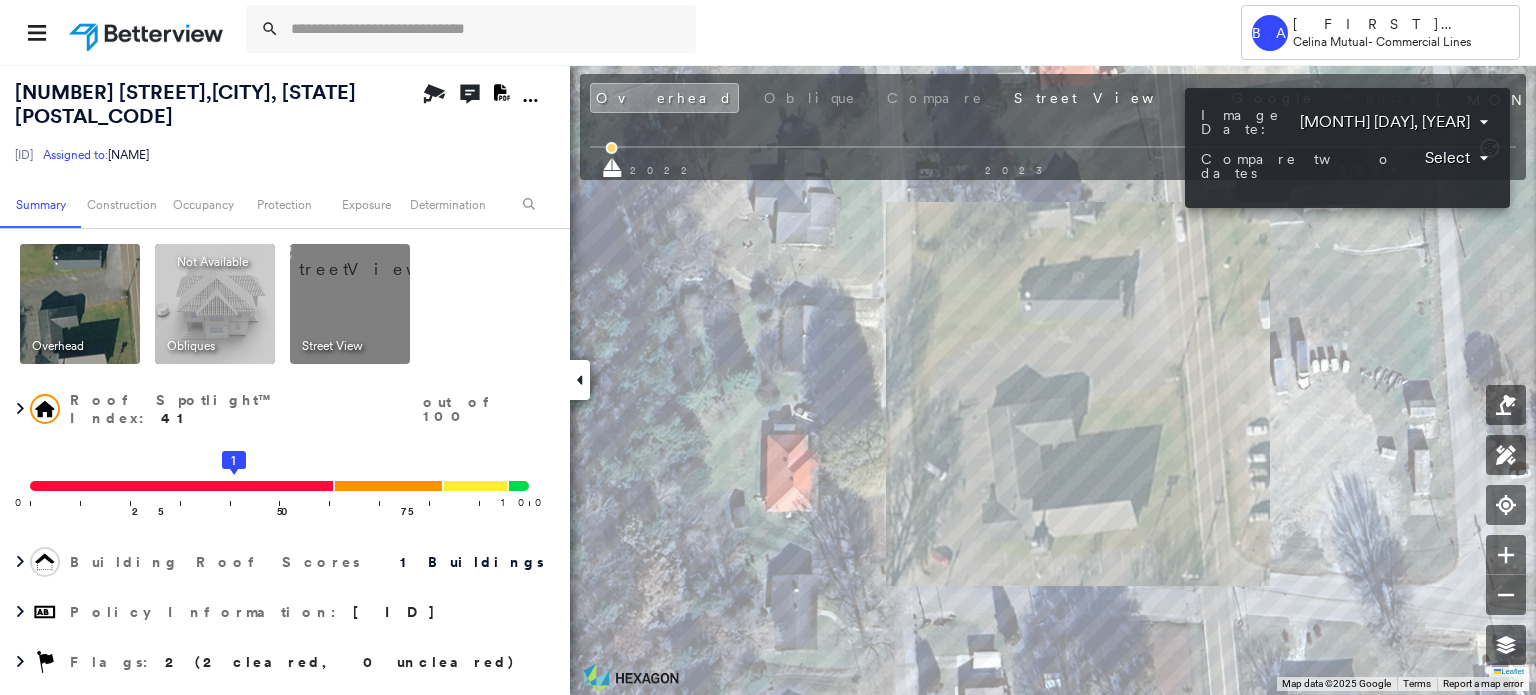 click on "Tower BA Brayton Adams Celina Mutual  -   Commercial Lines [NUMBER] [STREET] [CITY], [STATE] [POSTAL_CODE] [ID] Assigned to:  [NAME] Assigned to:  [NAME] [ID] Assigned to:  [NAME] Open Comments Download PDF Report Summary Construction Occupancy Protection Exposure Determination Overhead Obliques Not Available ; Street View Roof Spotlight™ Index :  [NUMBER] out of [NUMBER] [NUMBER] [NUMBER] Building Roof Scores [NUMBER] Buildings Policy Information :  [ID] Flags :  [NUMBER] ([NUMBER] cleared, [NUMBER] uncleared) Construction Roof Spotlights :  Missing Shingles Property Features :  Cracked Pavement Roof Size & Shape :  [NUMBER] building  - Gable | Asphalt Shingle Occupancy Place Detail Google - Places National Registry of Historic Places TripAdvisor - Nearest Locations Smarty Streets - Surrounding Properties Protection US Fire Administration: Nearest Fire Stations Exposure Additional Perils FEMA Risk Index Determination Flags :  [NUMBER] ([NUMBER] cleared, [NUMBER] uncleared) Uncleared Flags ([NUMBER]) Cleared Flags  ([NUMBER]) There are no  uncleared  flags. New Entry" at bounding box center (768, 347) 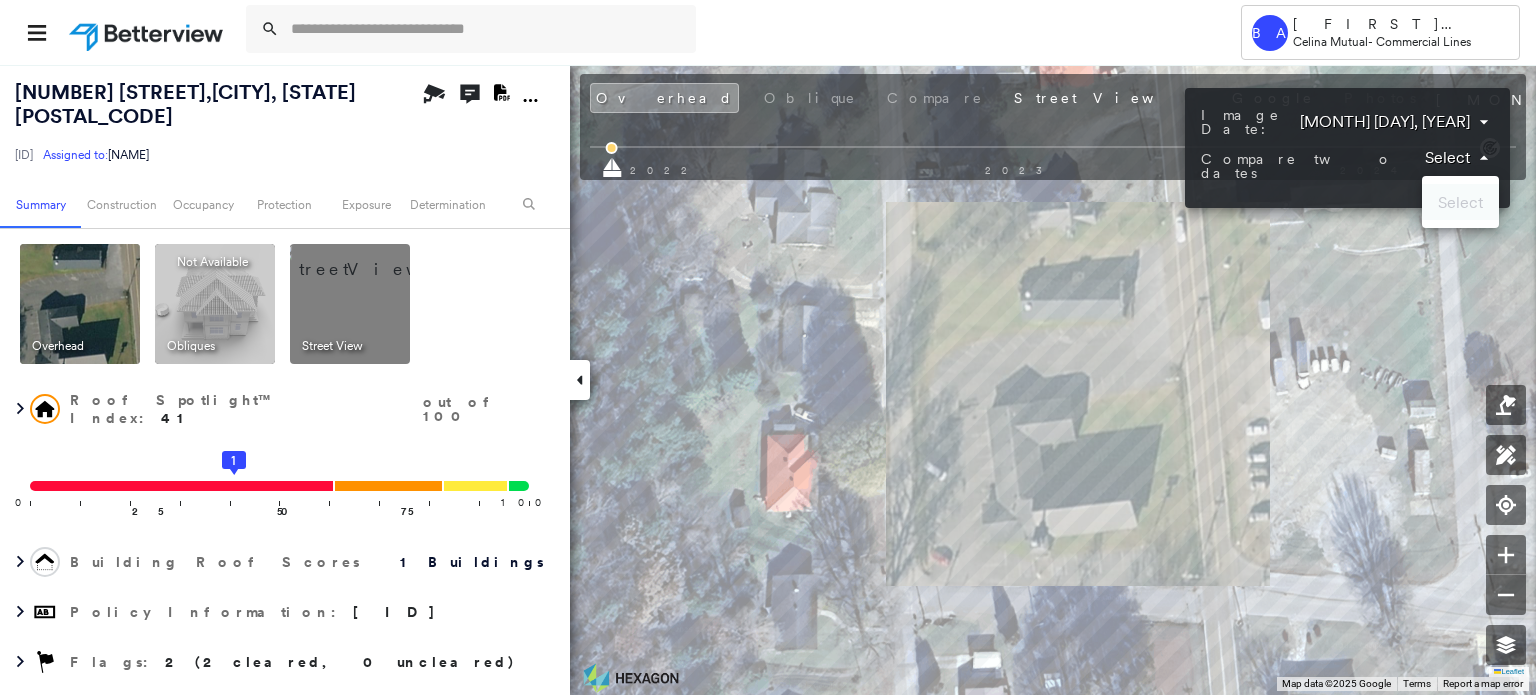 click at bounding box center [768, 347] 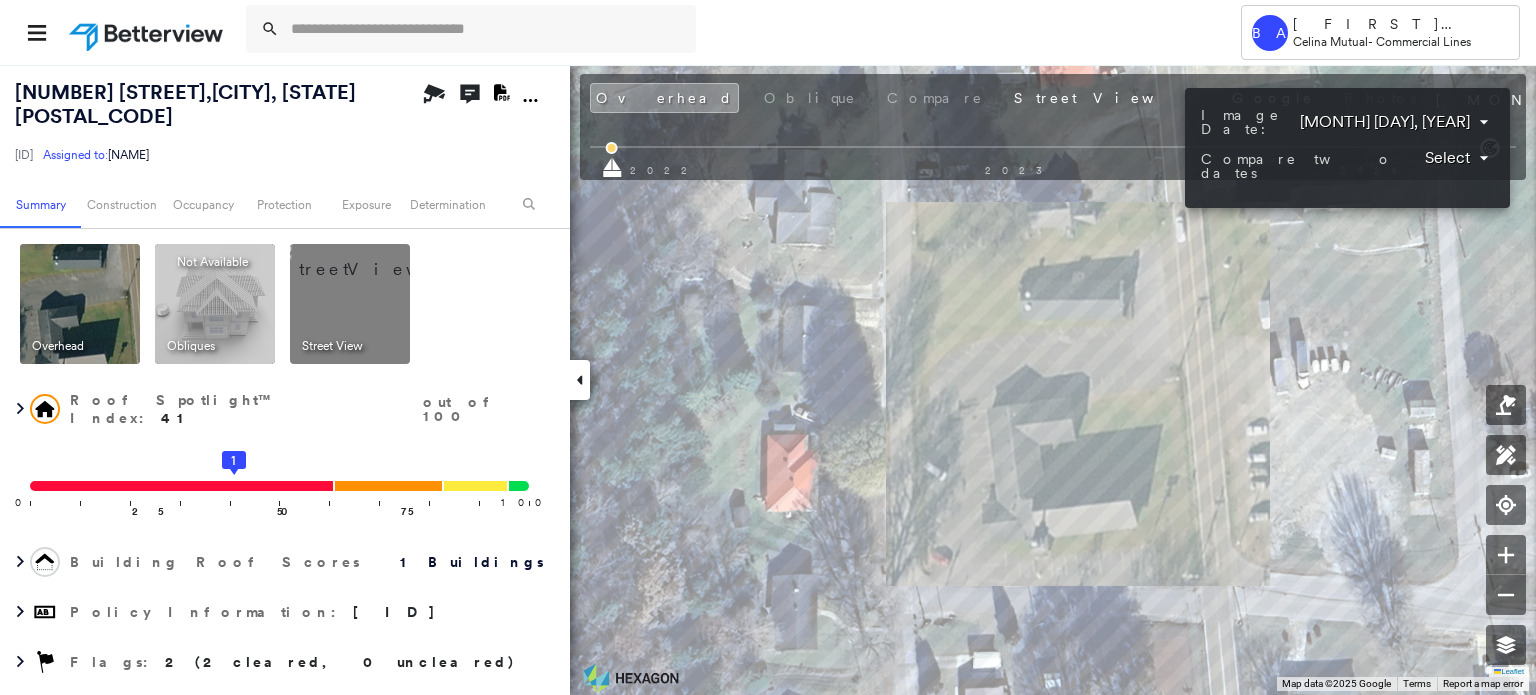 click on "Tower BA Brayton Adams Celina Mutual  -   Commercial Lines [NUMBER] [STREET] [CITY], [STATE] [POSTAL_CODE] [ID] Assigned to:  [NAME] Assigned to:  [NAME] [ID] Assigned to:  [NAME] Open Comments Download PDF Report Summary Construction Occupancy Protection Exposure Determination Overhead Obliques Not Available ; Street View Roof Spotlight™ Index :  [NUMBER] out of [NUMBER] [NUMBER] [NUMBER] Building Roof Scores [NUMBER] Buildings Policy Information :  [ID] Flags :  [NUMBER] ([NUMBER] cleared, [NUMBER] uncleared) Construction Roof Spotlights :  Missing Shingles Property Features :  Cracked Pavement Roof Size & Shape :  [NUMBER] building  - Gable | Asphalt Shingle Occupancy Place Detail Google - Places National Registry of Historic Places TripAdvisor - Nearest Locations Smarty Streets - Surrounding Properties Protection US Fire Administration: Nearest Fire Stations Exposure Additional Perils FEMA Risk Index Determination Flags :  [NUMBER] ([NUMBER] cleared, [NUMBER] uncleared) Uncleared Flags ([NUMBER]) Cleared Flags  ([NUMBER]) There are no  uncleared  flags. New Entry" at bounding box center (768, 347) 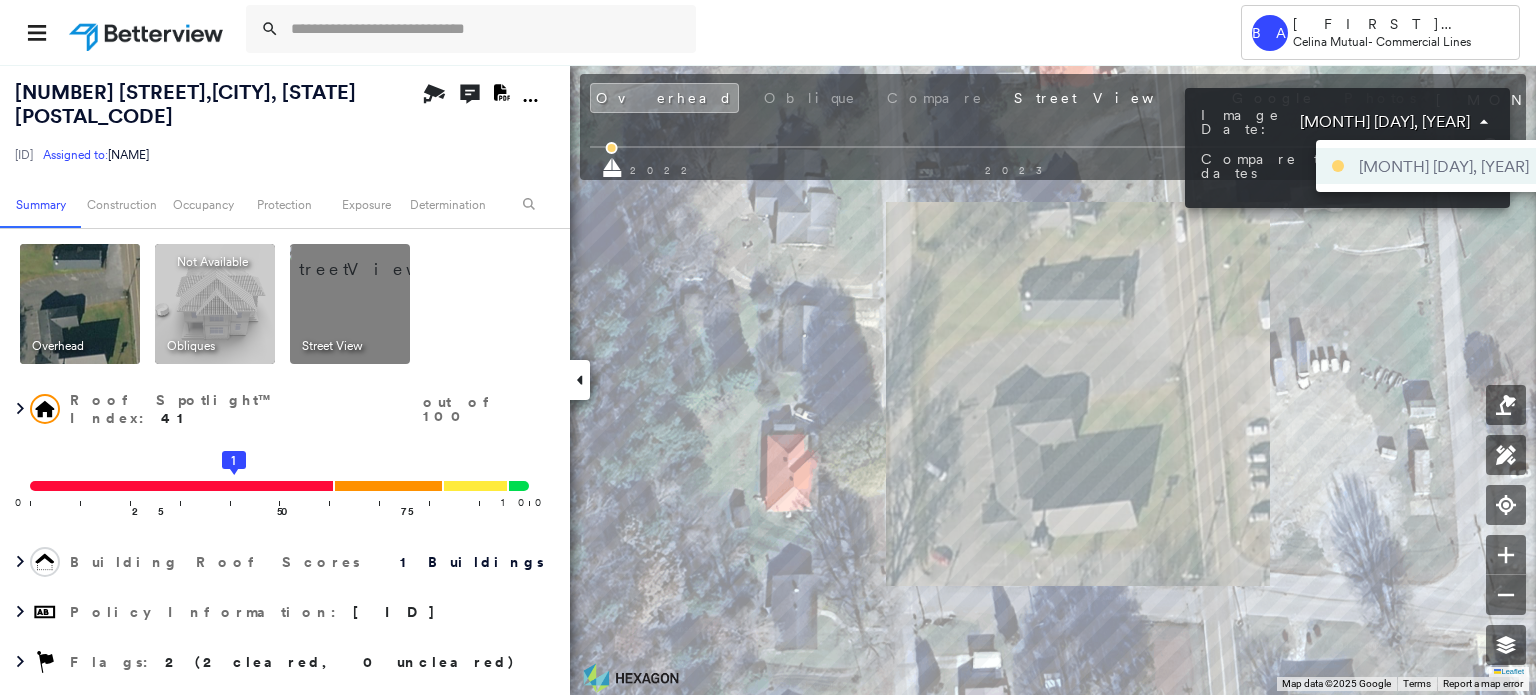 click at bounding box center [768, 347] 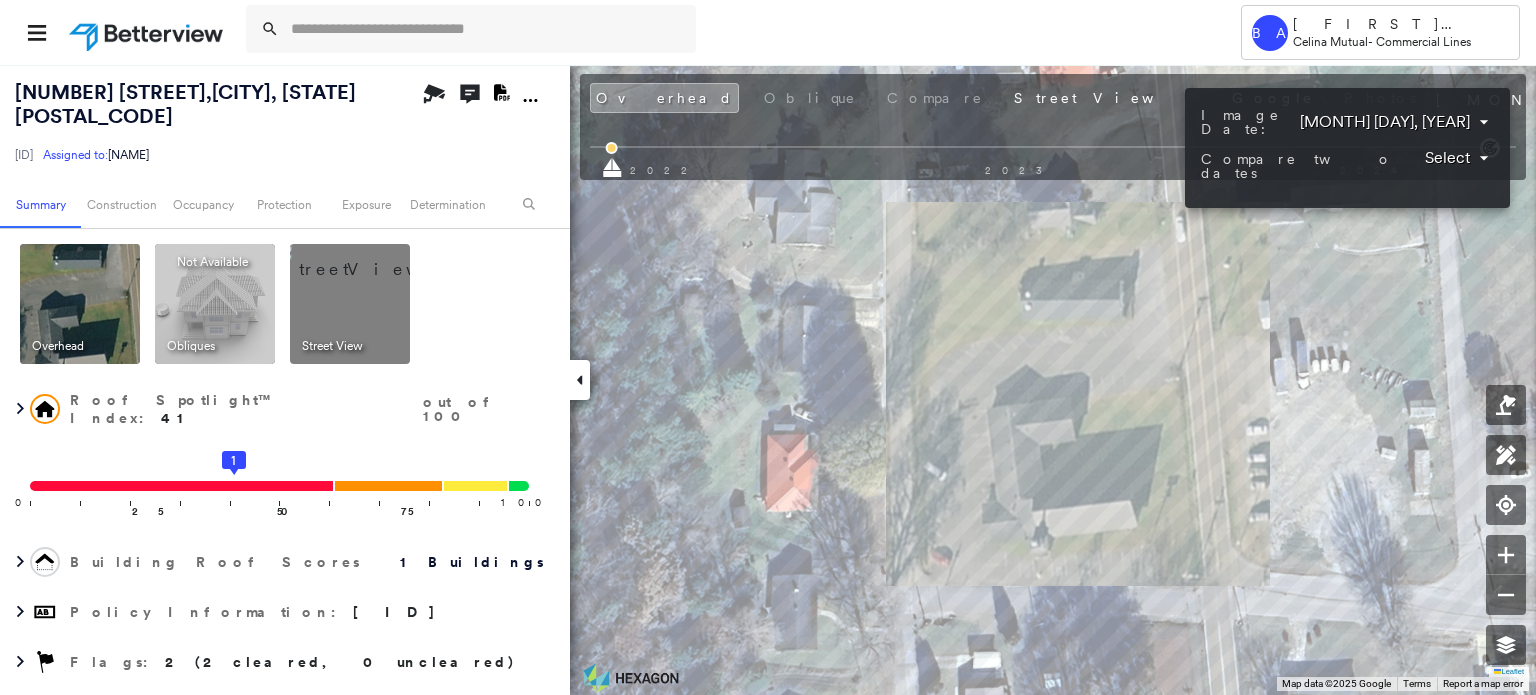 click at bounding box center (768, 347) 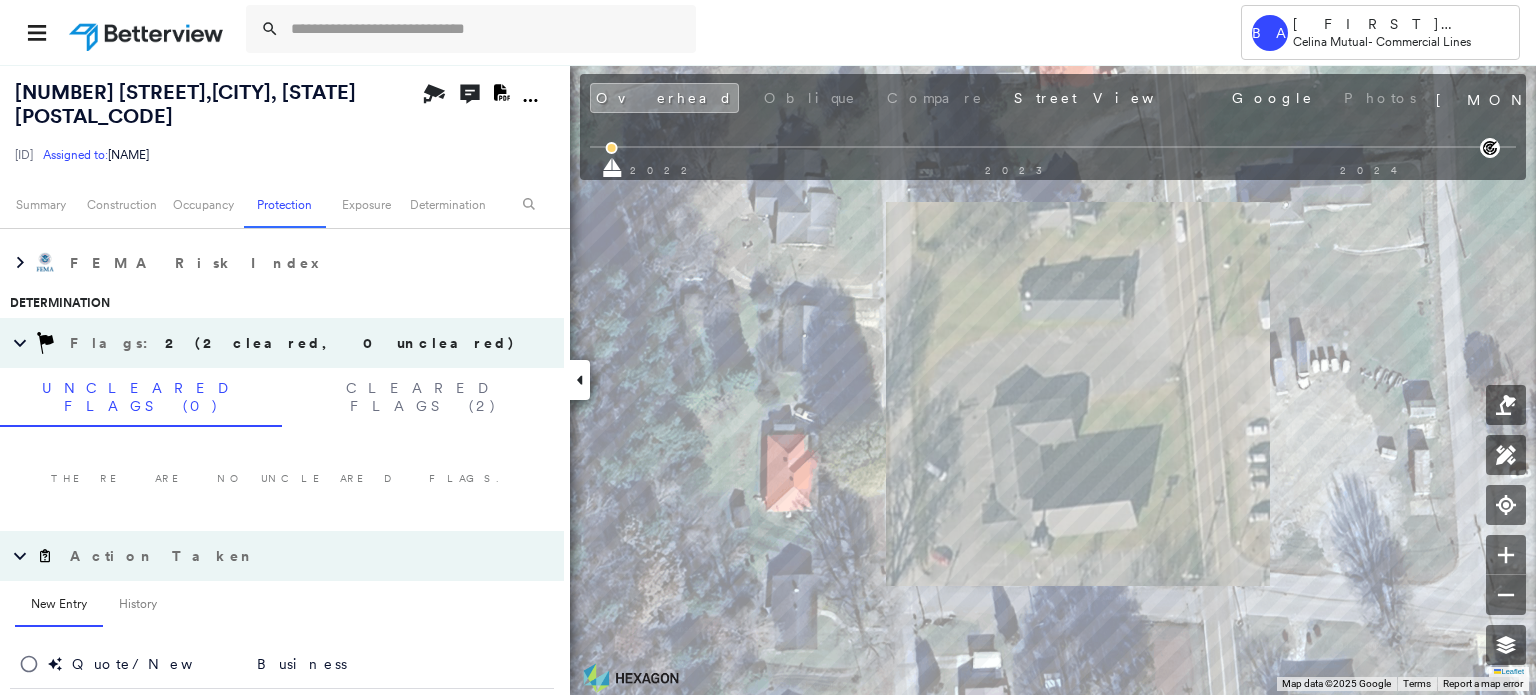scroll, scrollTop: 1169, scrollLeft: 0, axis: vertical 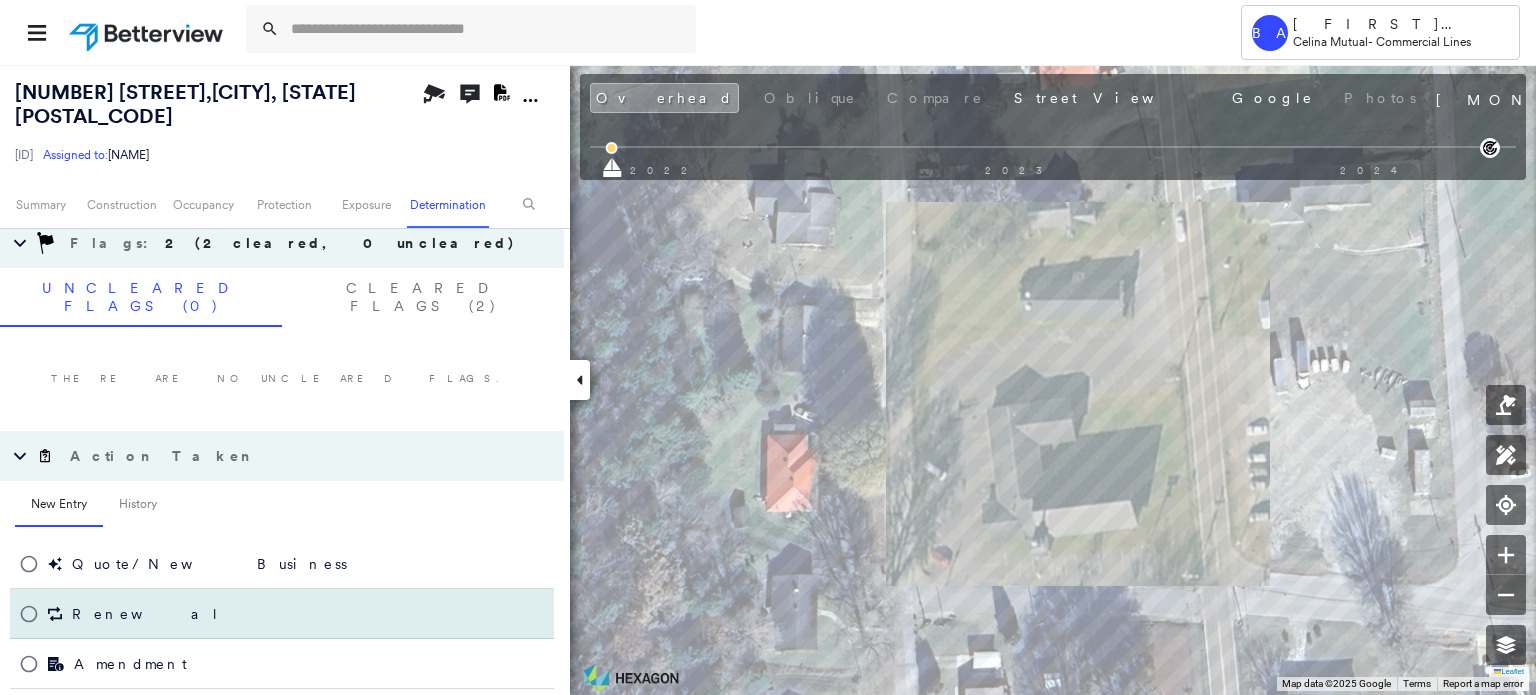 click on "Renewal" at bounding box center [115, 614] 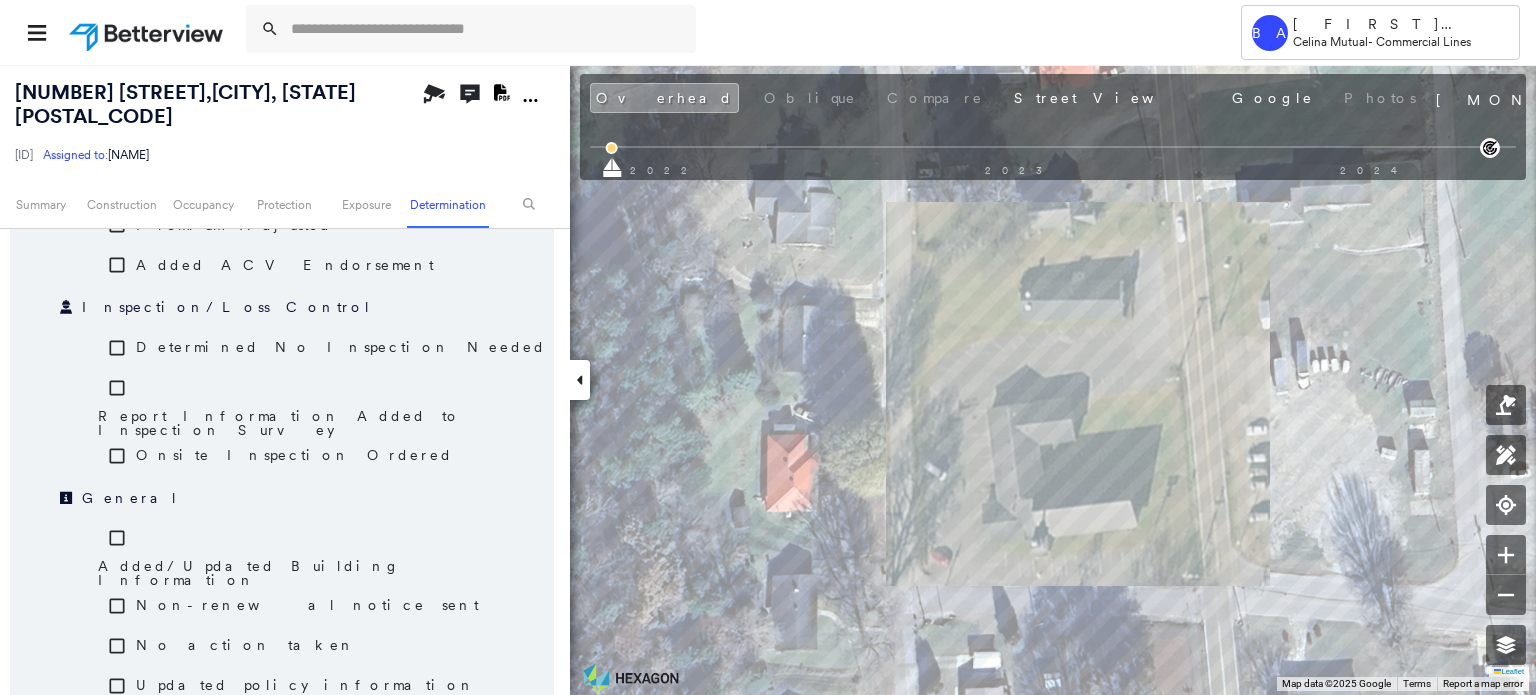 scroll, scrollTop: 1769, scrollLeft: 0, axis: vertical 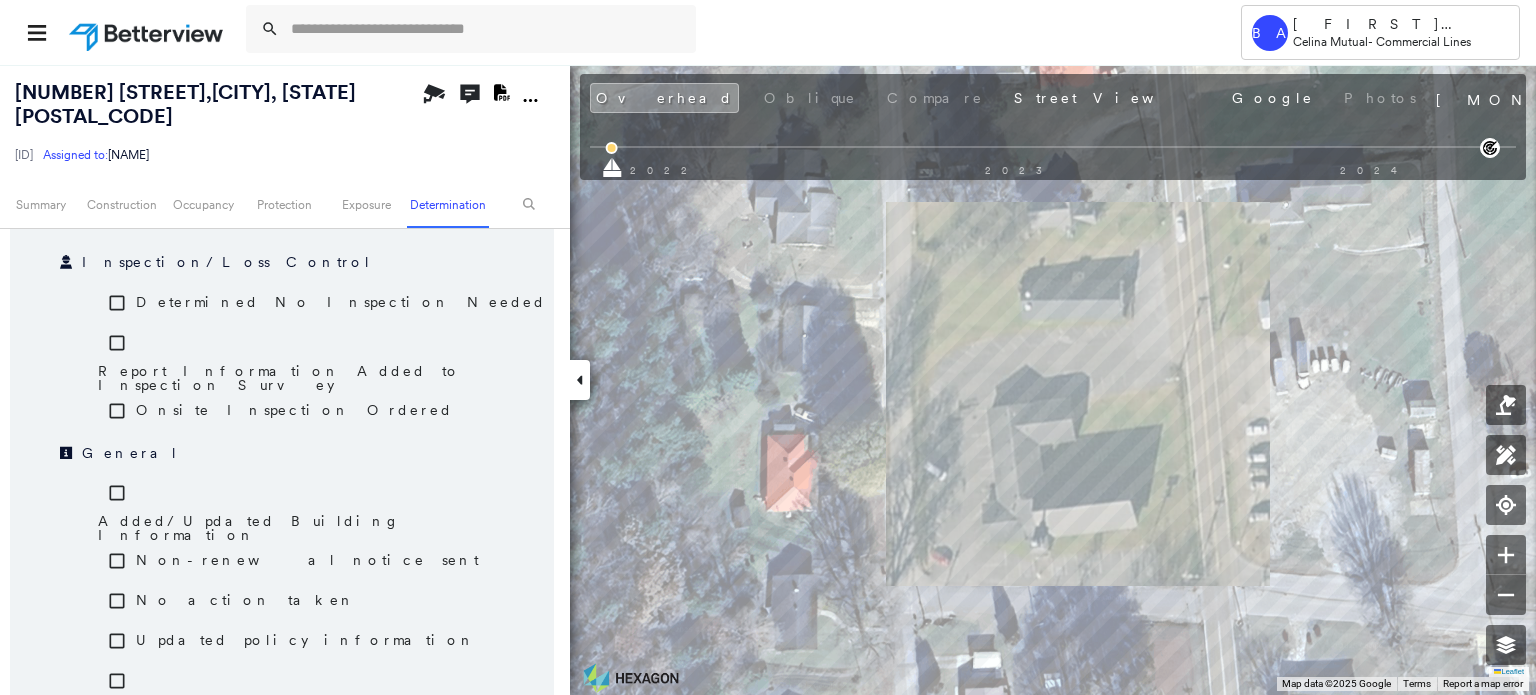 click on "No action taken" at bounding box center [246, 600] 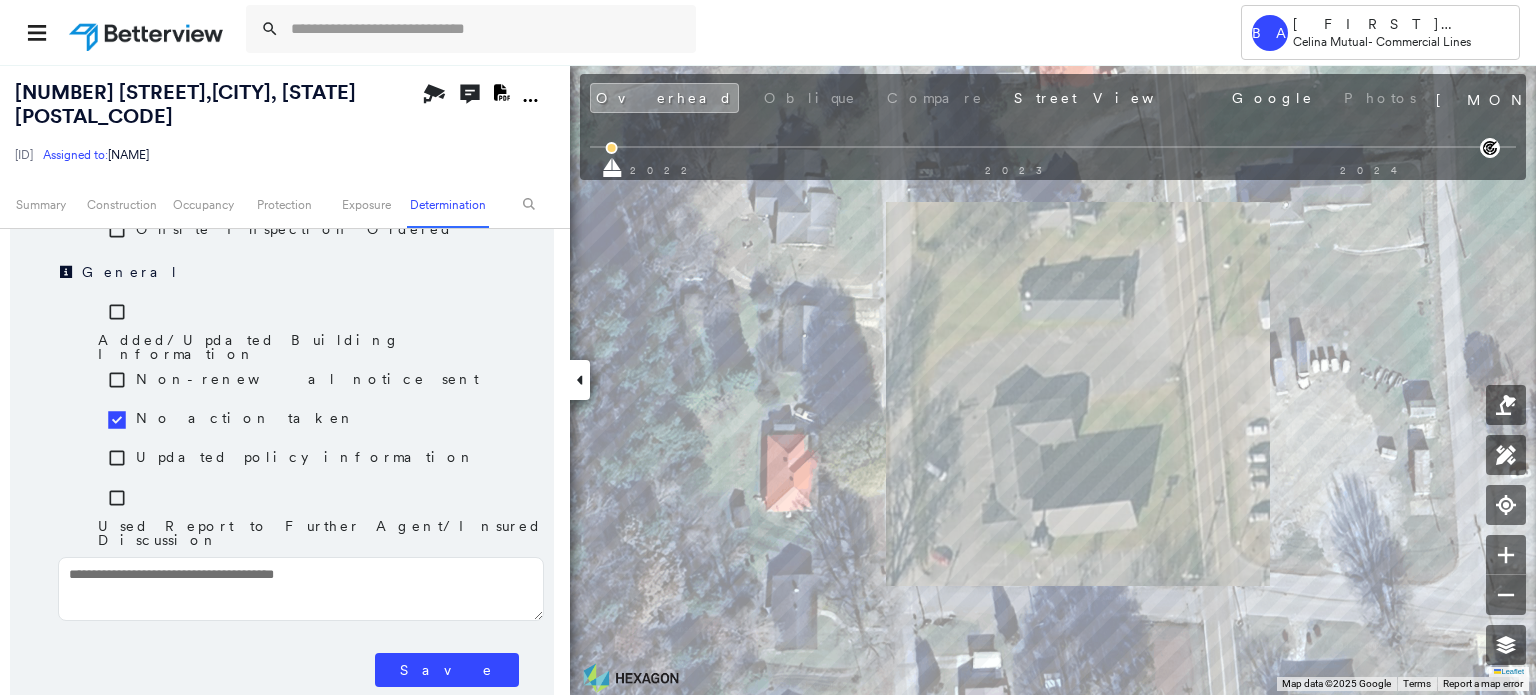 click on "Save" at bounding box center [447, 670] 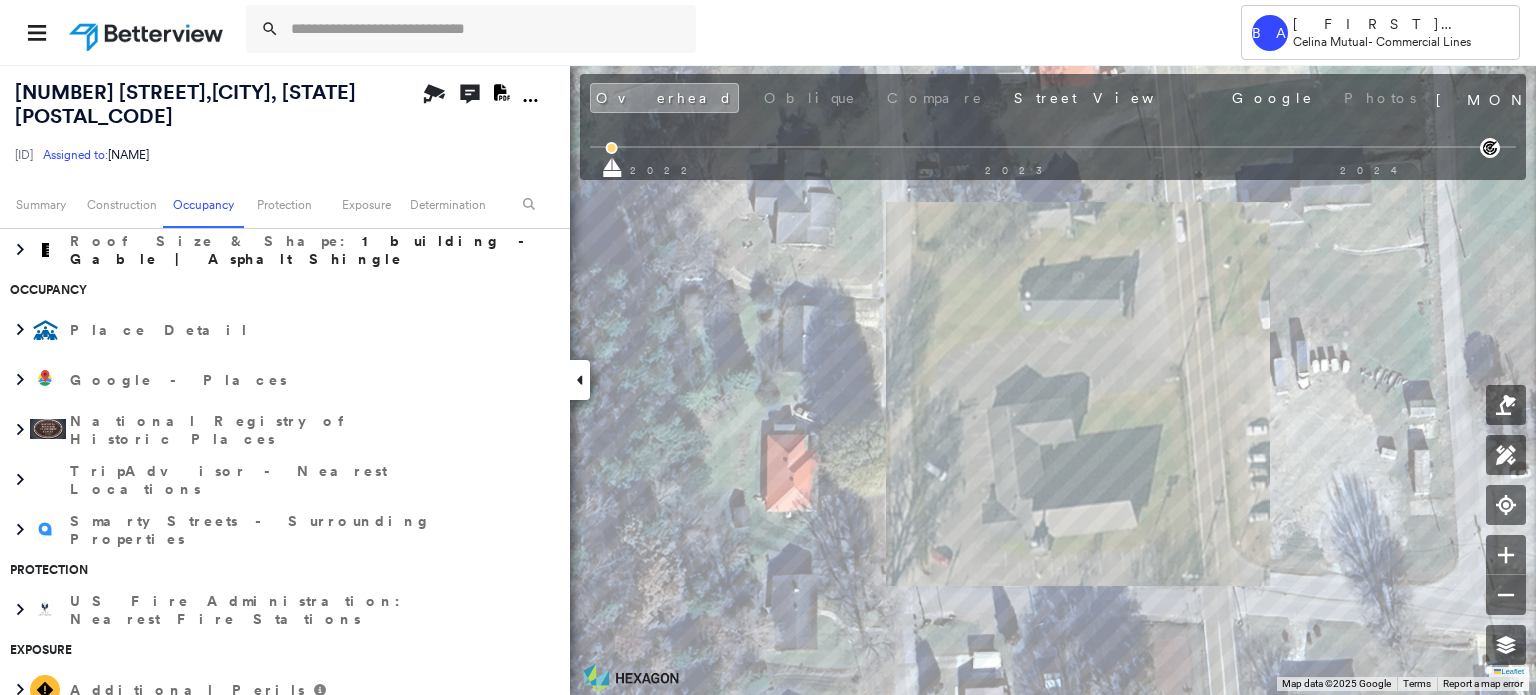 scroll, scrollTop: 69, scrollLeft: 0, axis: vertical 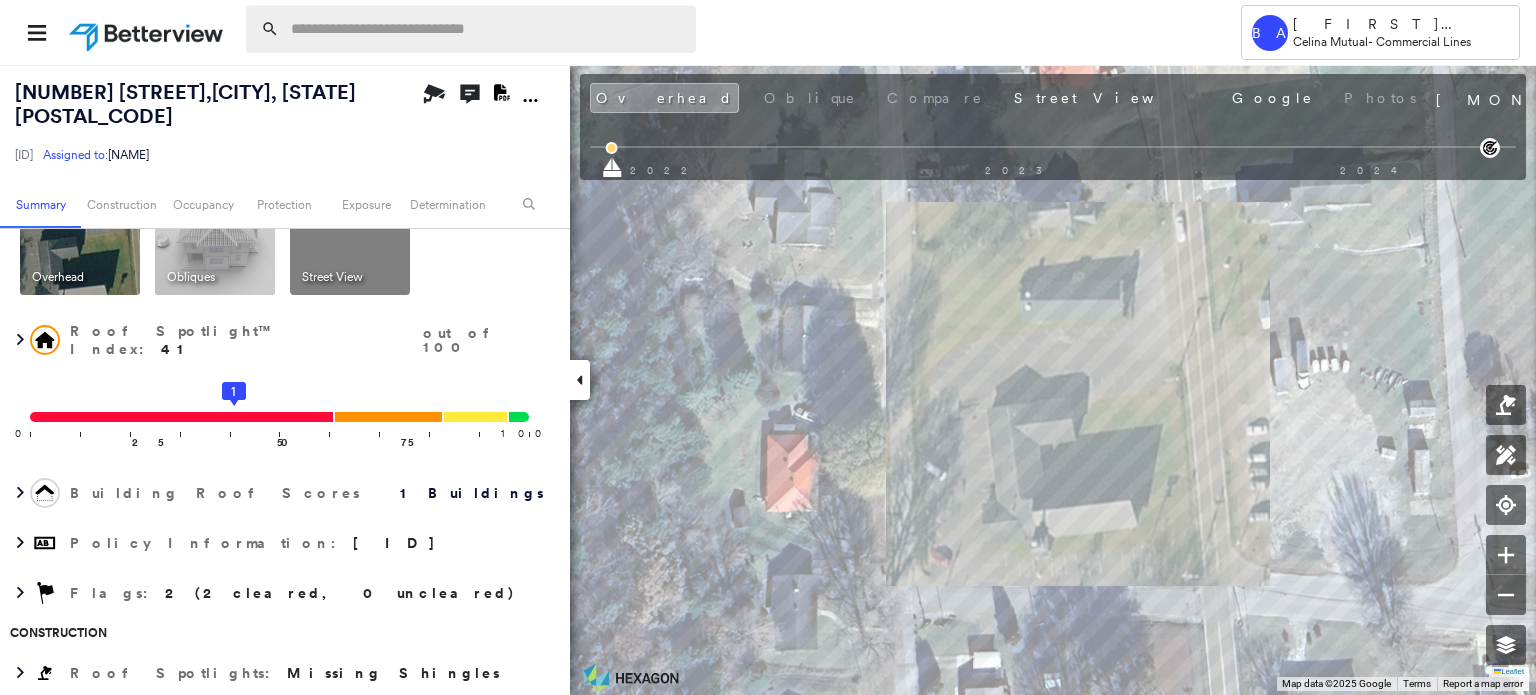 click at bounding box center (487, 29) 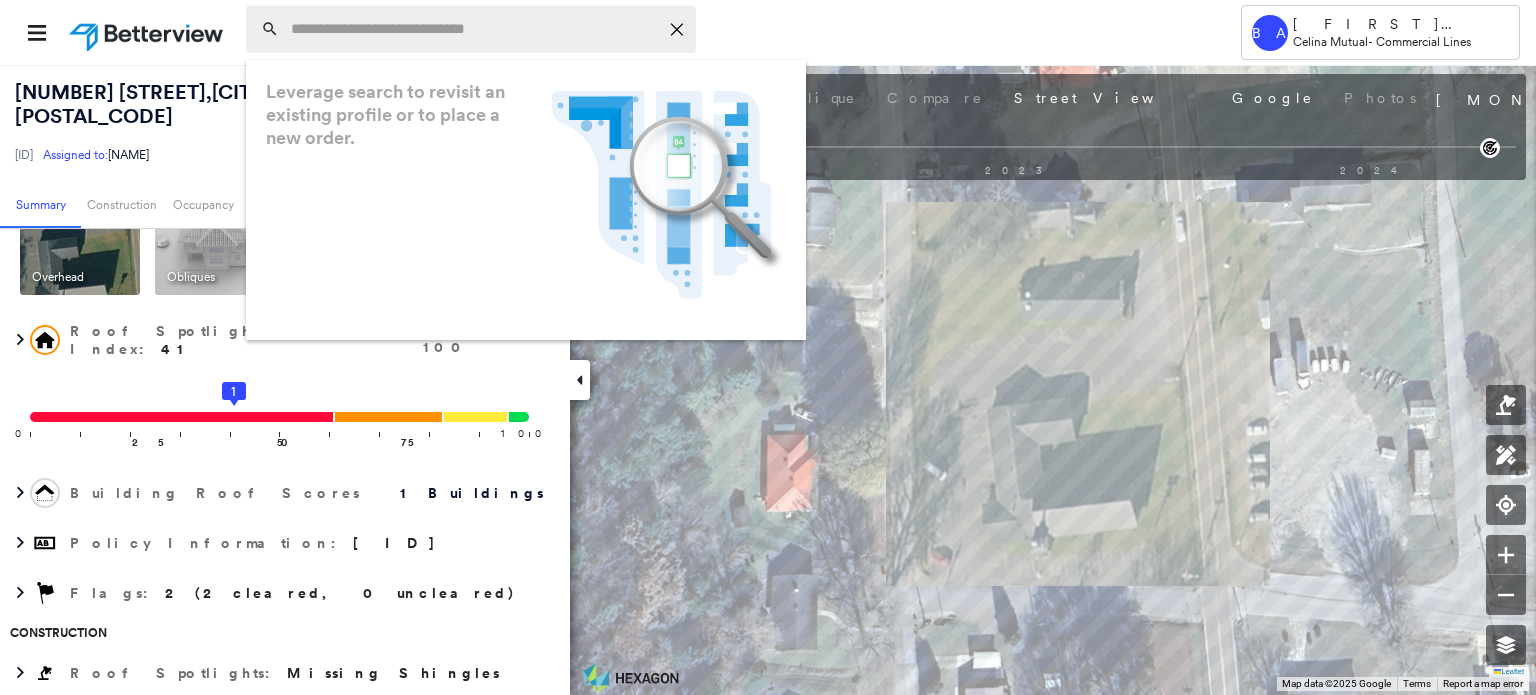 click at bounding box center [474, 29] 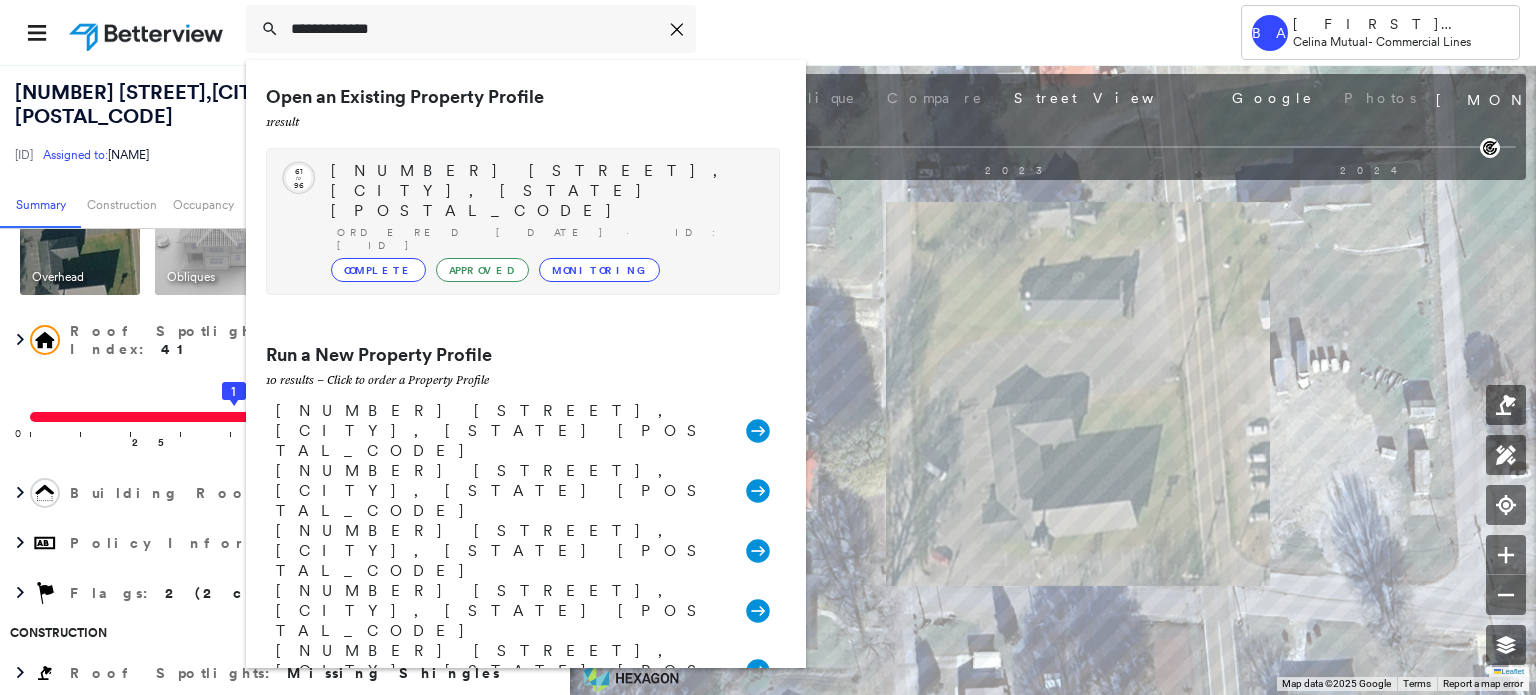 type on "**********" 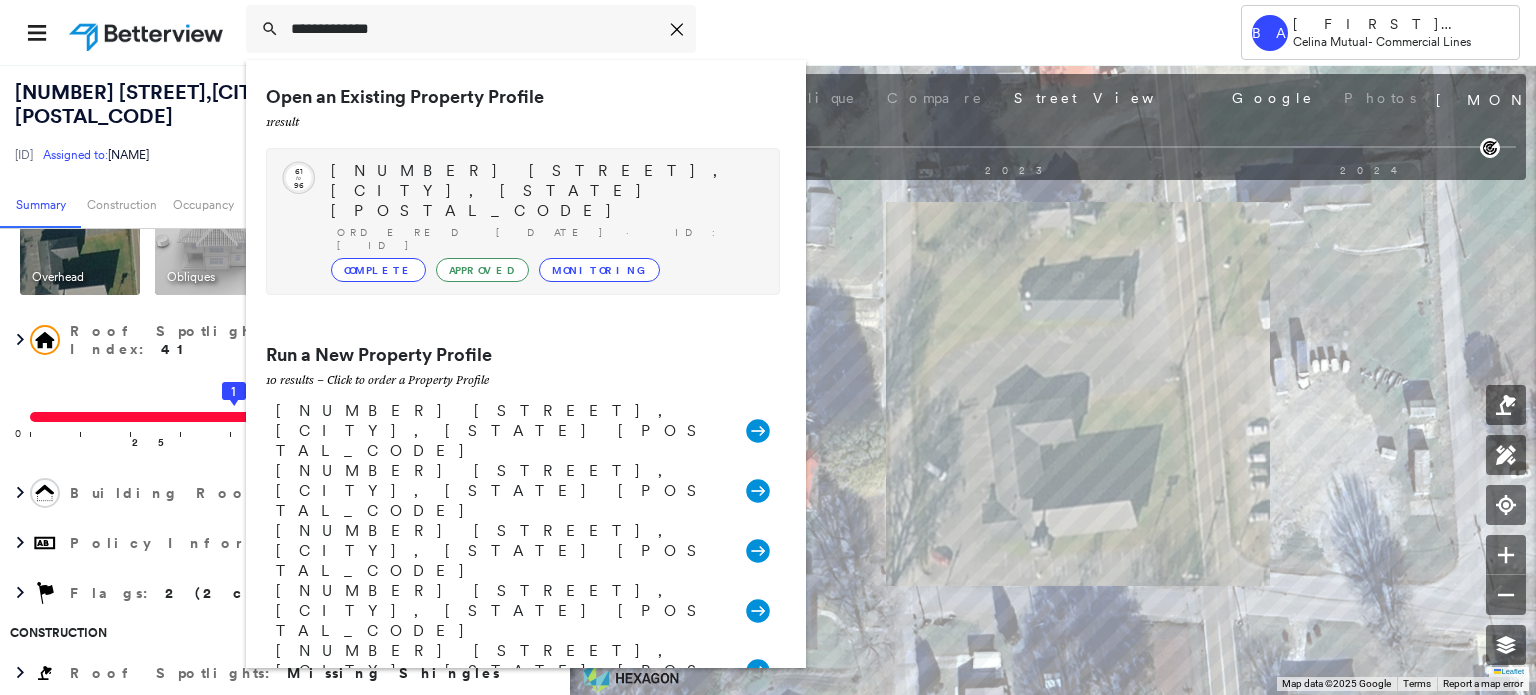 click on "[NUMBER] [STREET], [CITY], [STATE] [POSTAL_CODE]" at bounding box center (545, 191) 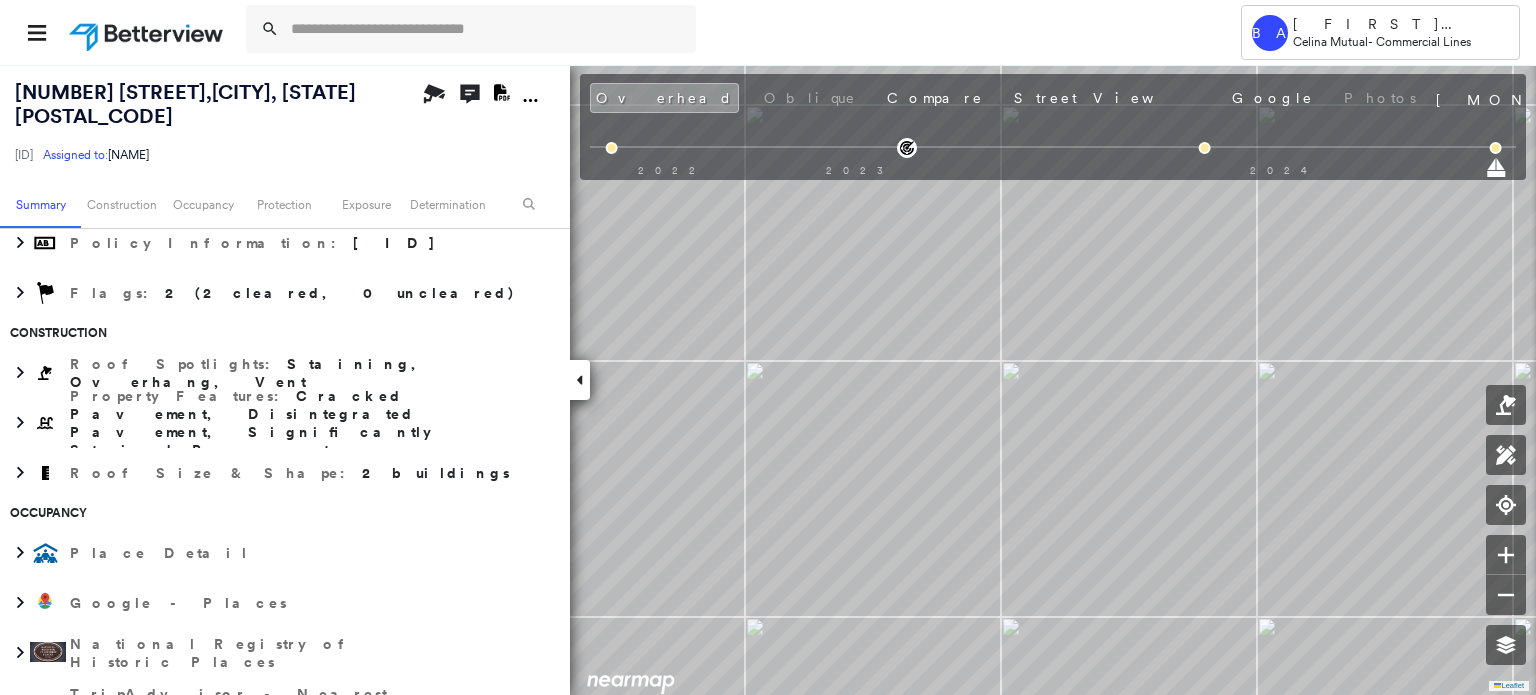 scroll, scrollTop: 269, scrollLeft: 0, axis: vertical 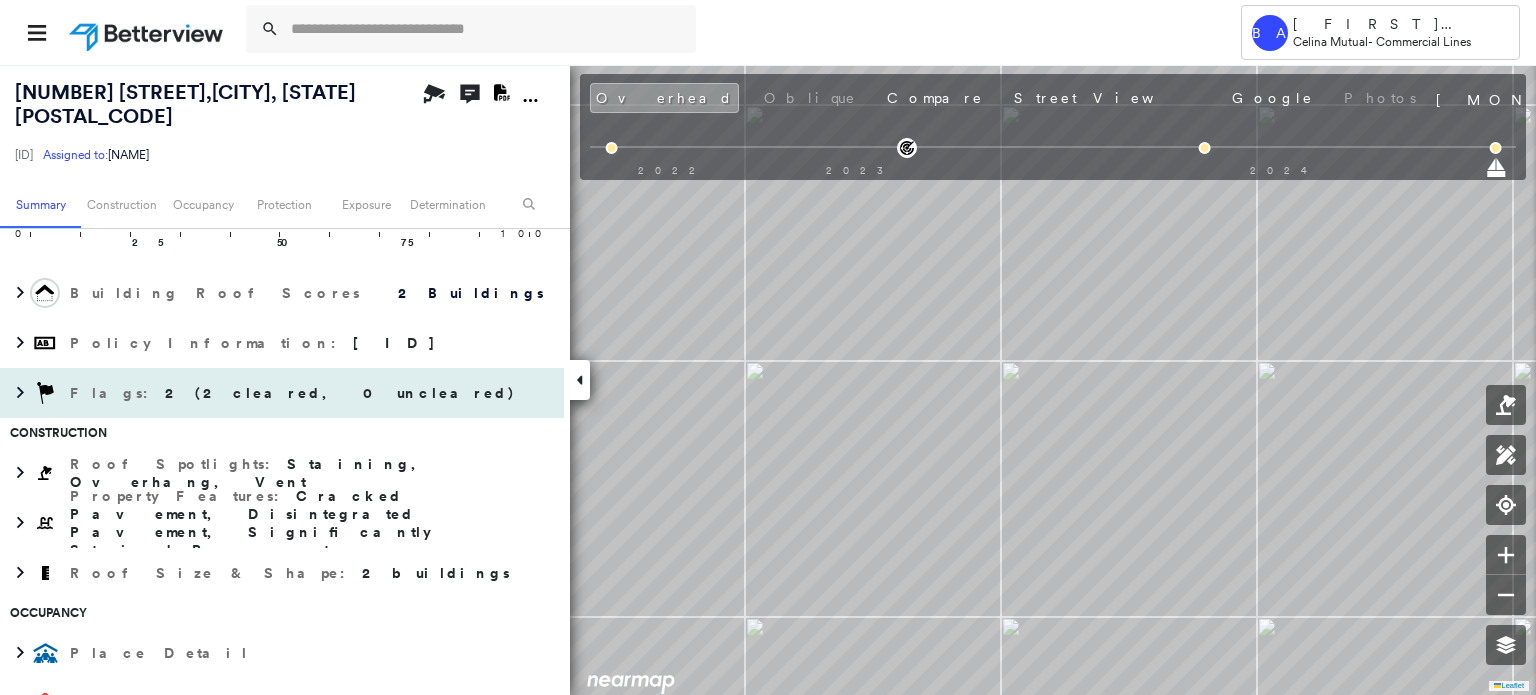 click on "2 (2 cleared, 0 uncleared)" at bounding box center (340, 393) 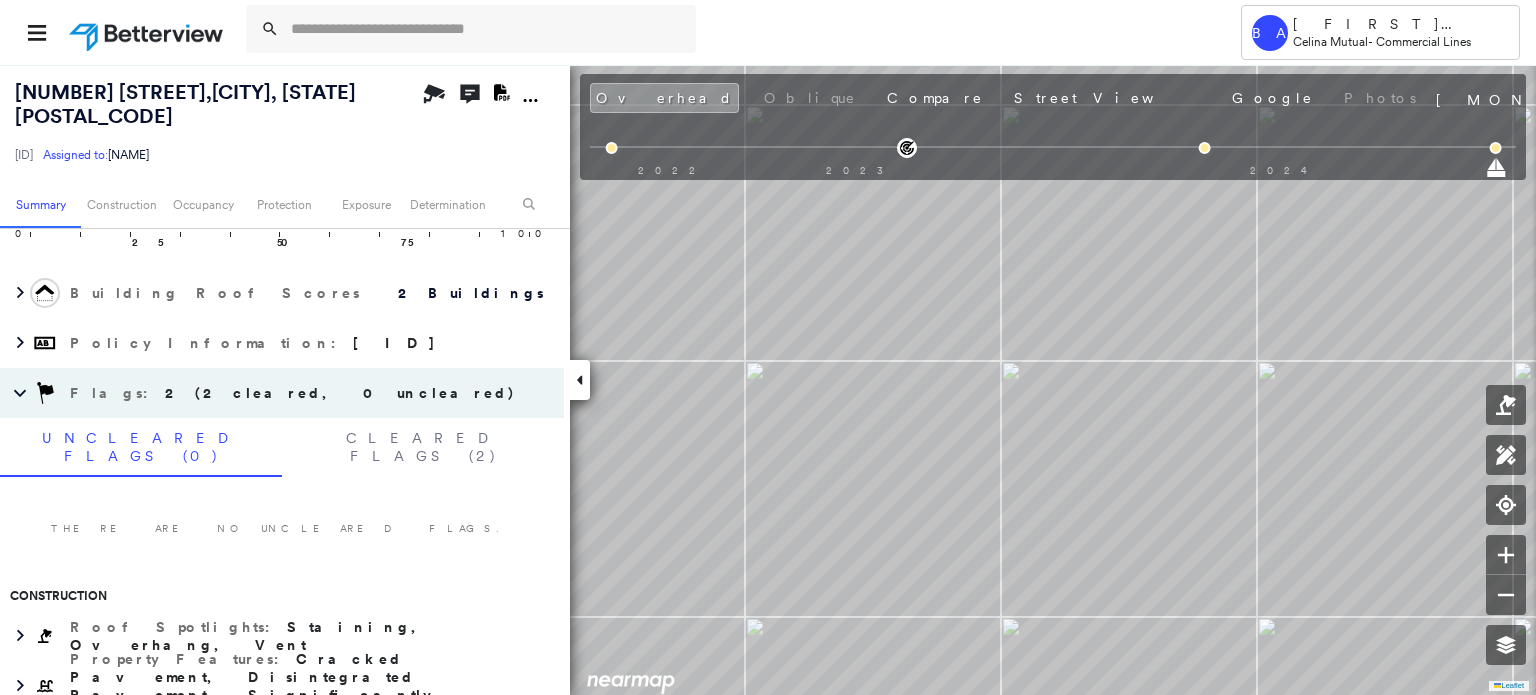 click on "2 (2 cleared, 0 uncleared)" at bounding box center (340, 393) 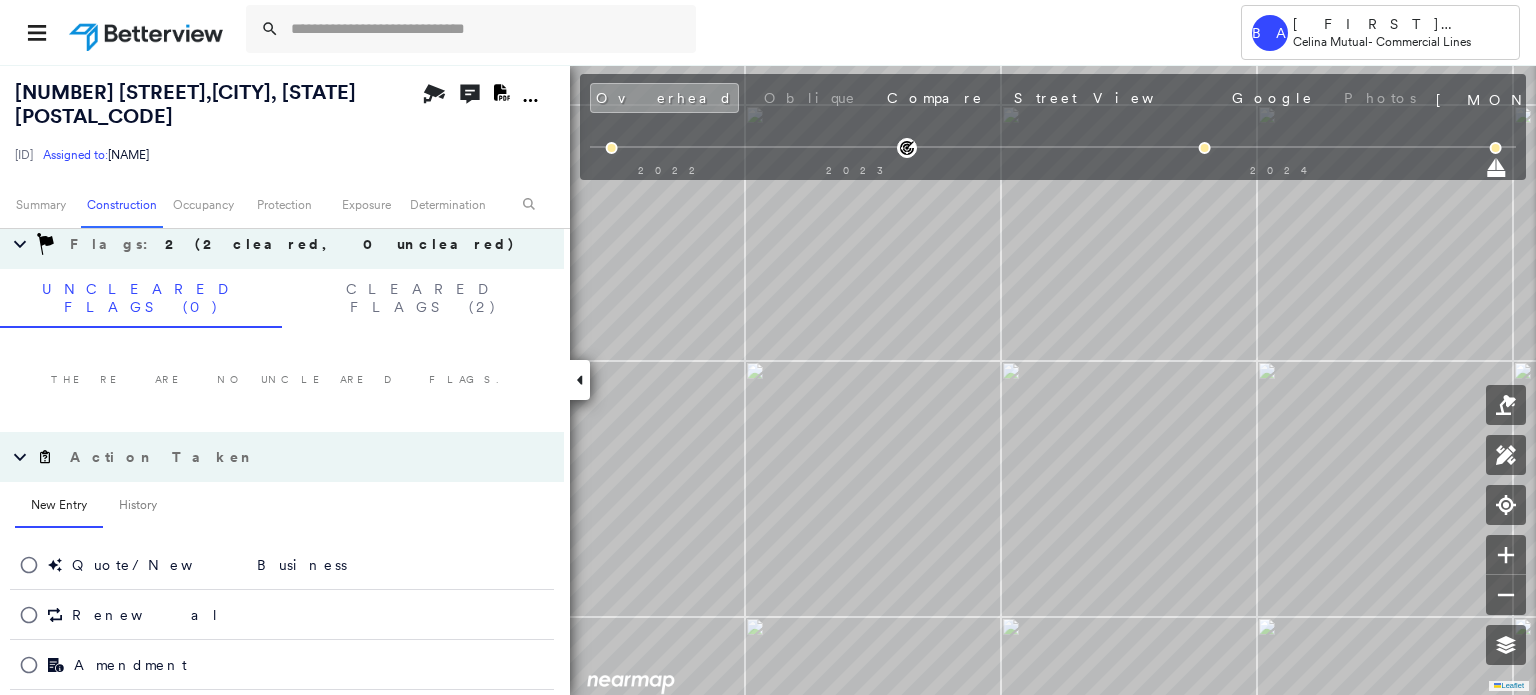 scroll, scrollTop: 1169, scrollLeft: 0, axis: vertical 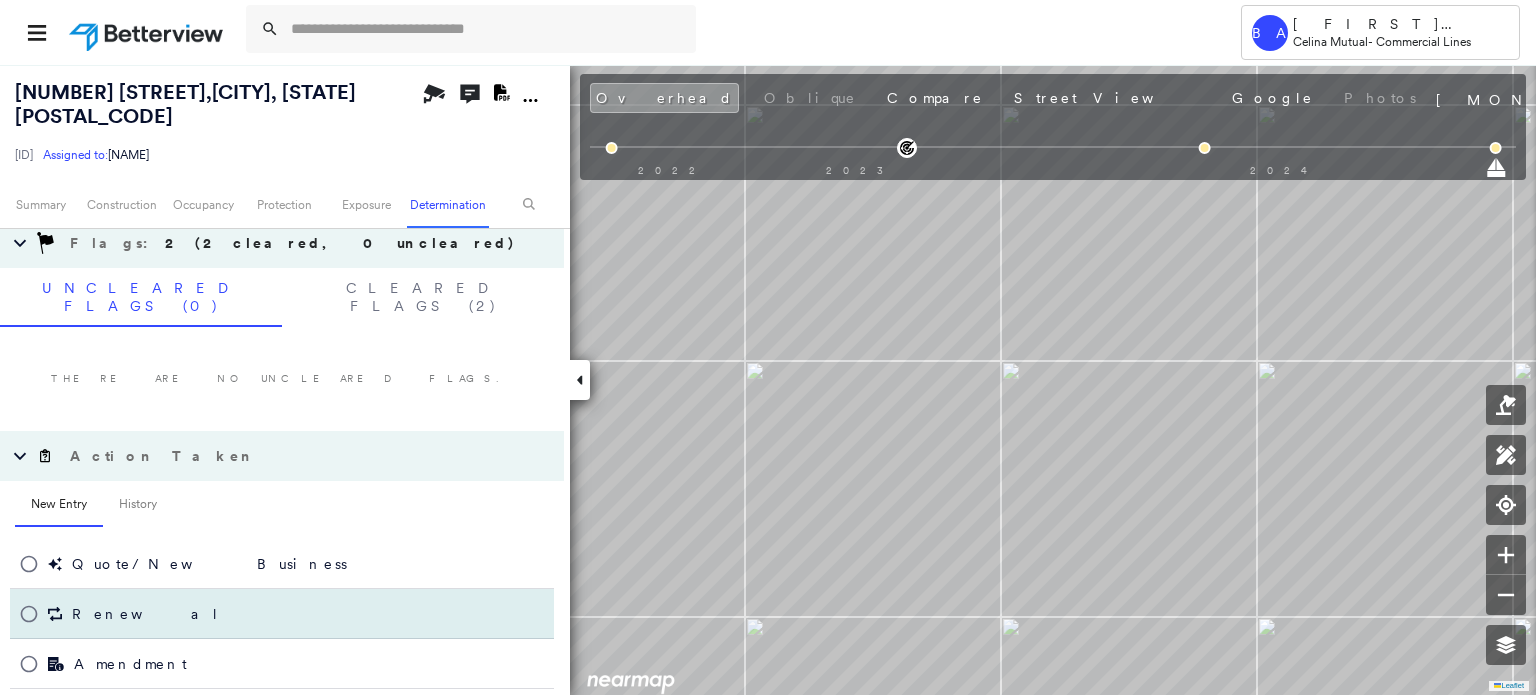 click on "Renewal" at bounding box center (146, 614) 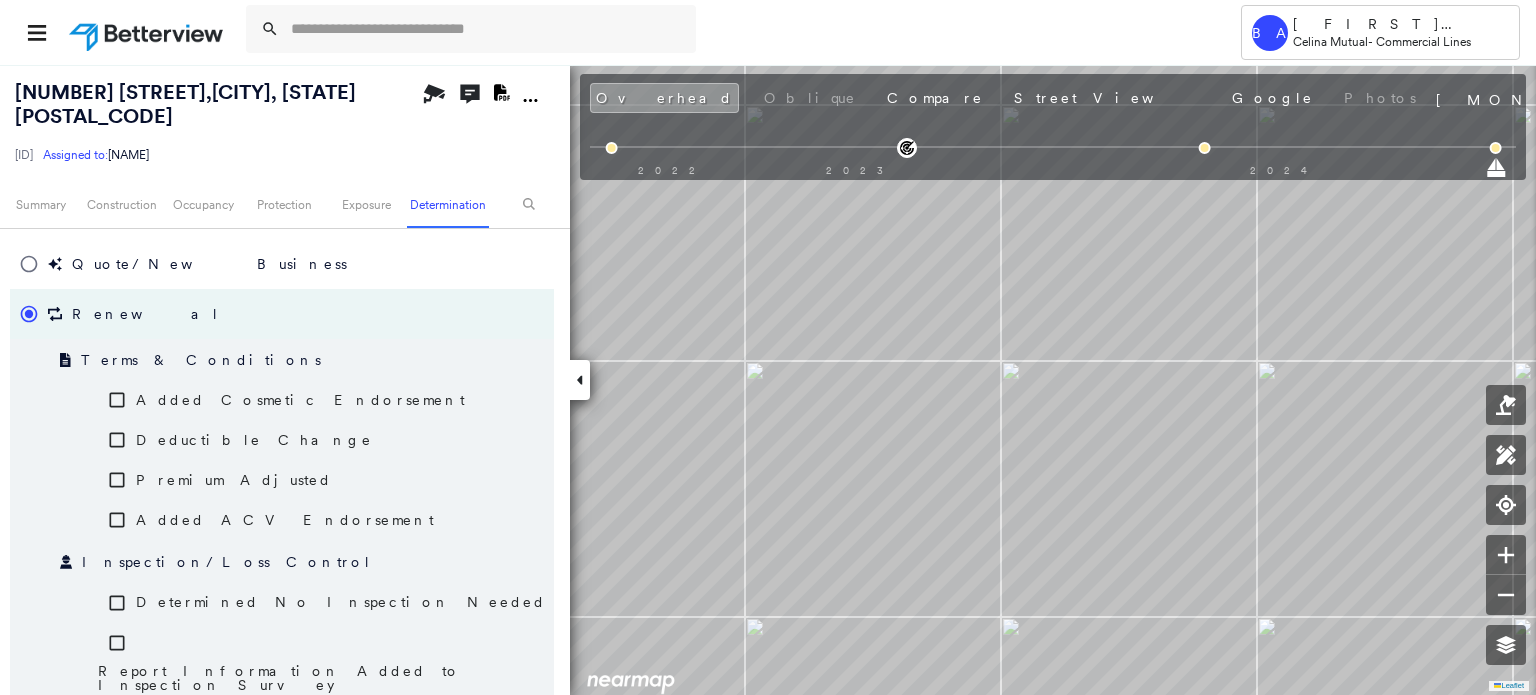 scroll, scrollTop: 1952, scrollLeft: 0, axis: vertical 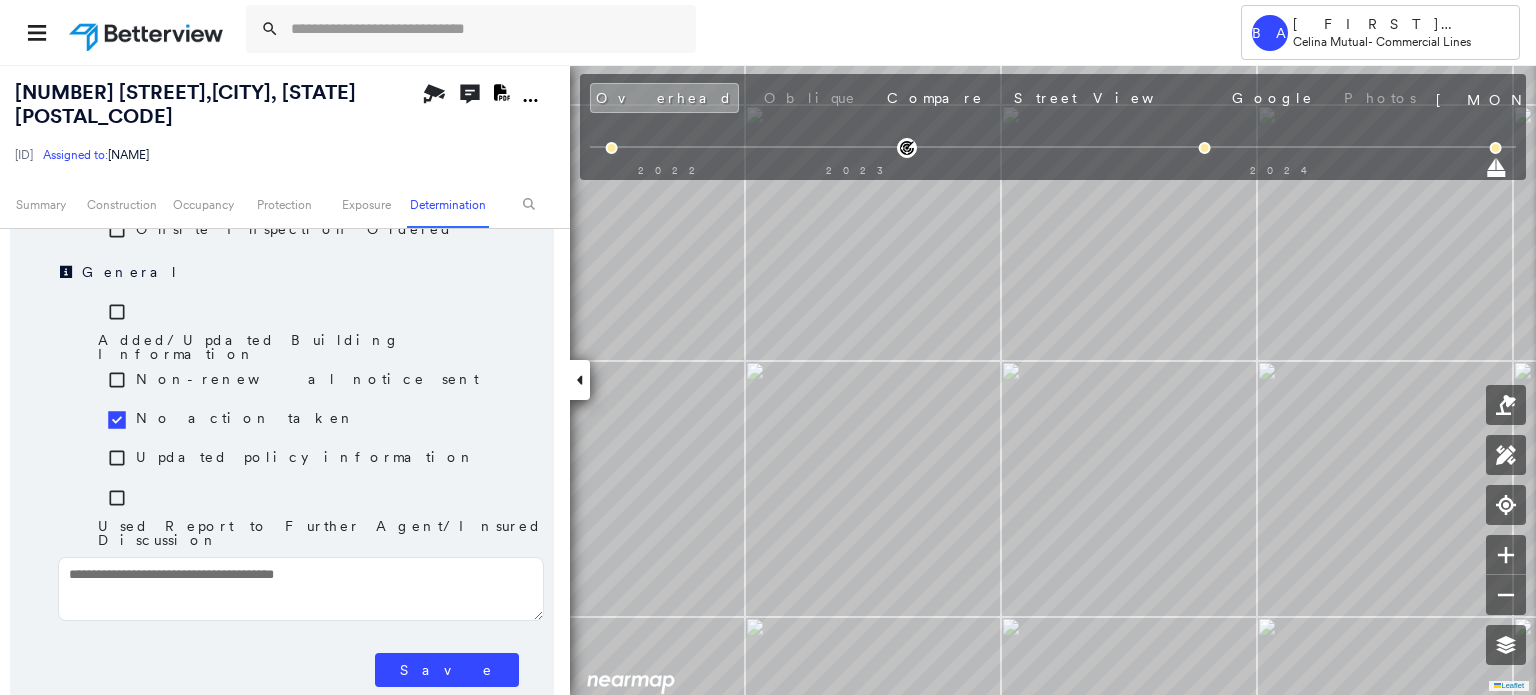 click on "Save" at bounding box center (447, 670) 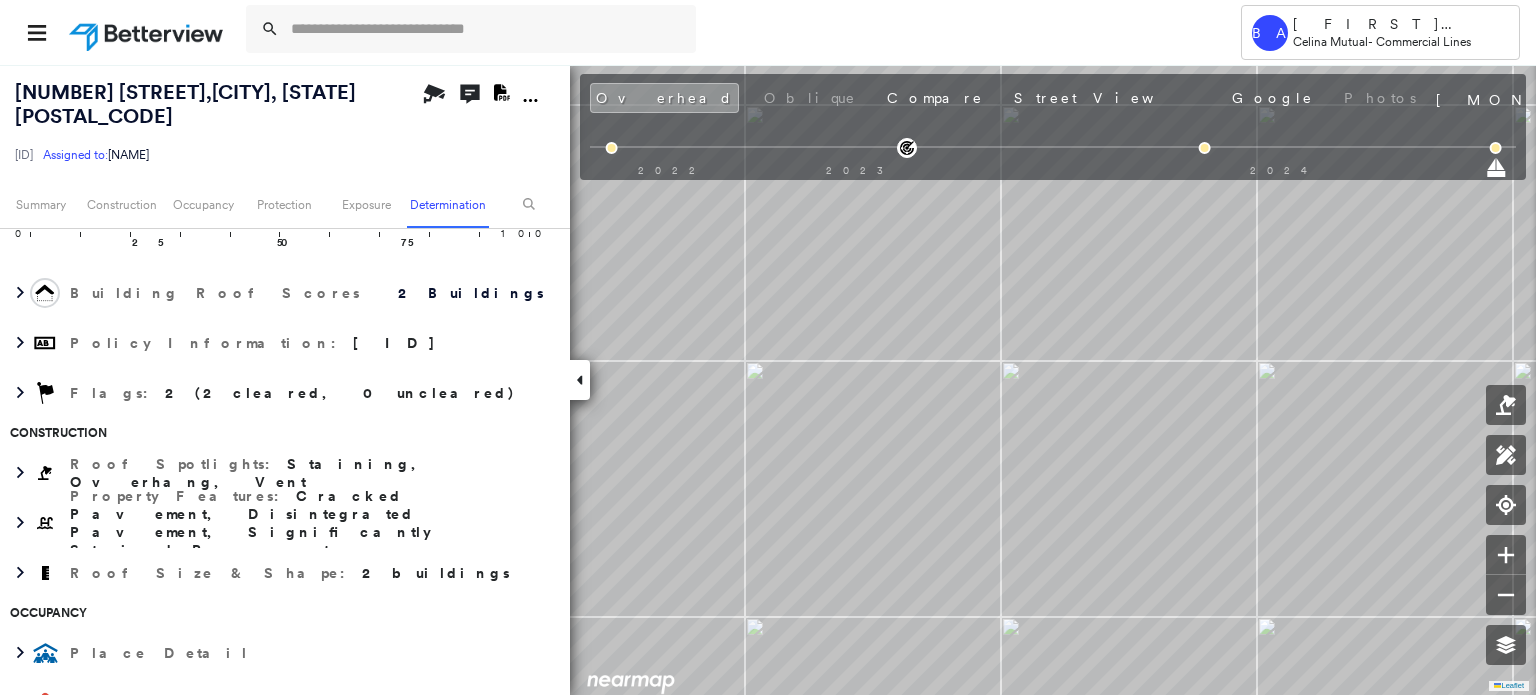 scroll, scrollTop: 0, scrollLeft: 0, axis: both 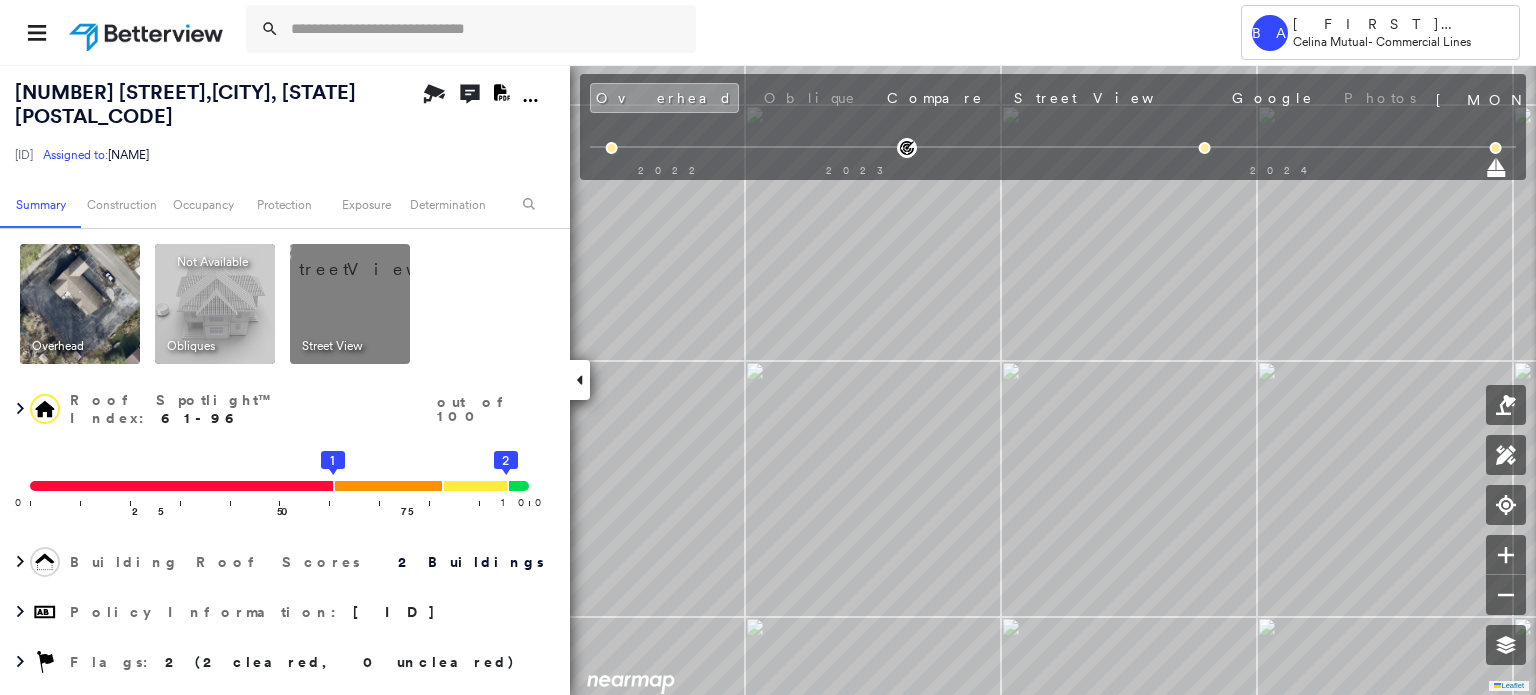 click at bounding box center (374, 259) 